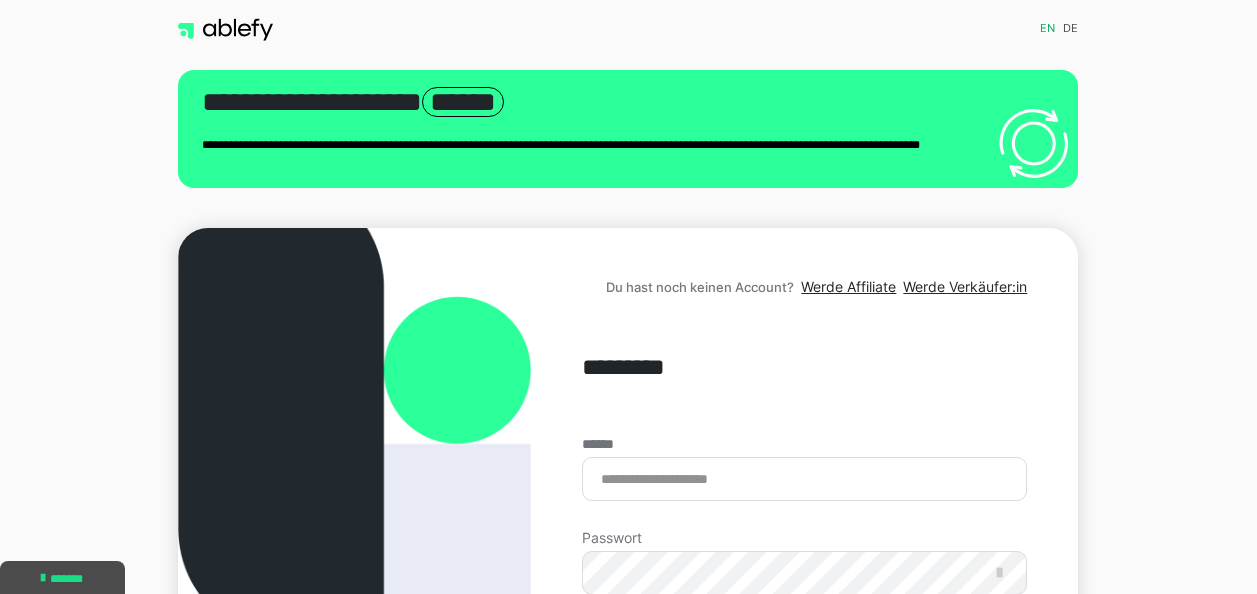 scroll, scrollTop: 94, scrollLeft: 0, axis: vertical 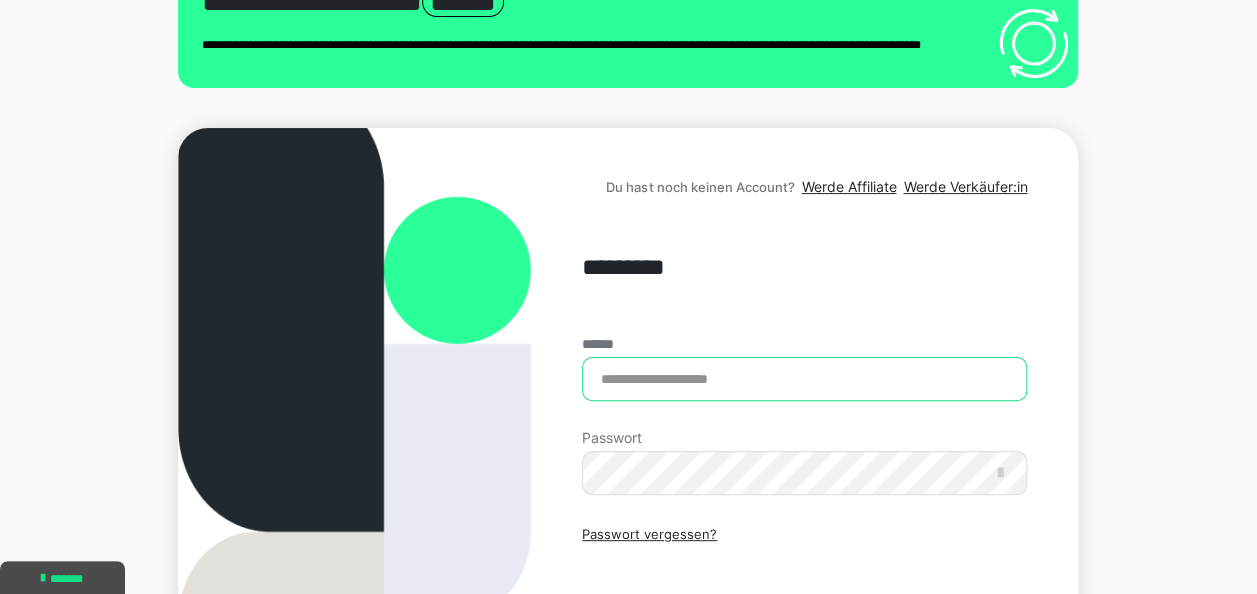 click on "******" at bounding box center [804, 379] 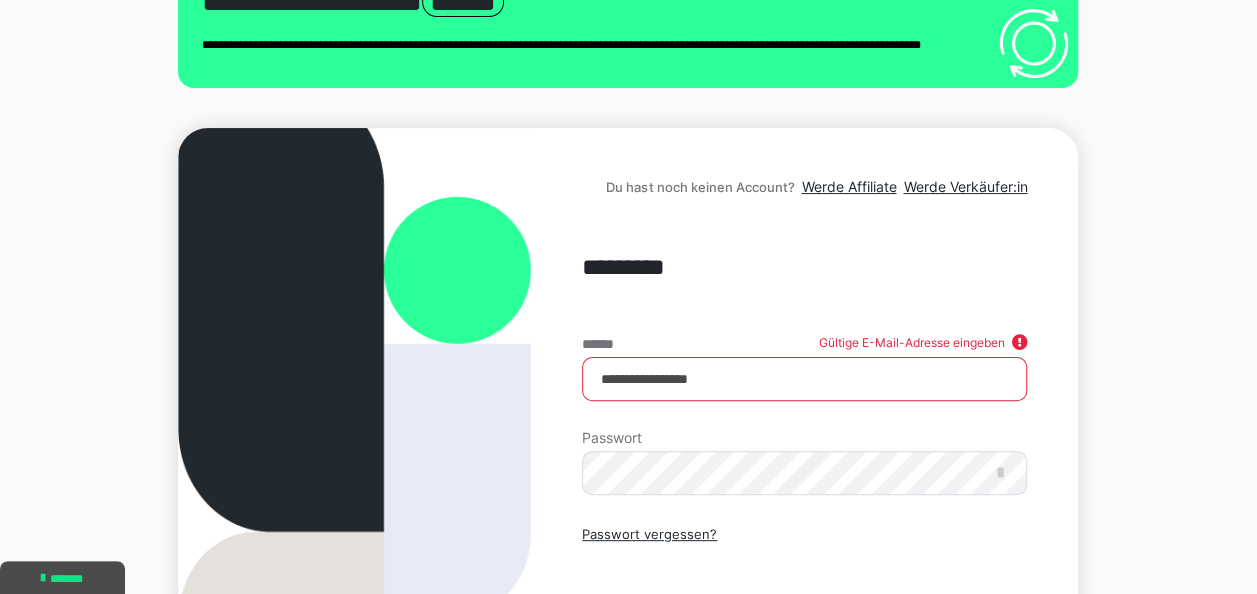click on "**********" at bounding box center [804, 379] 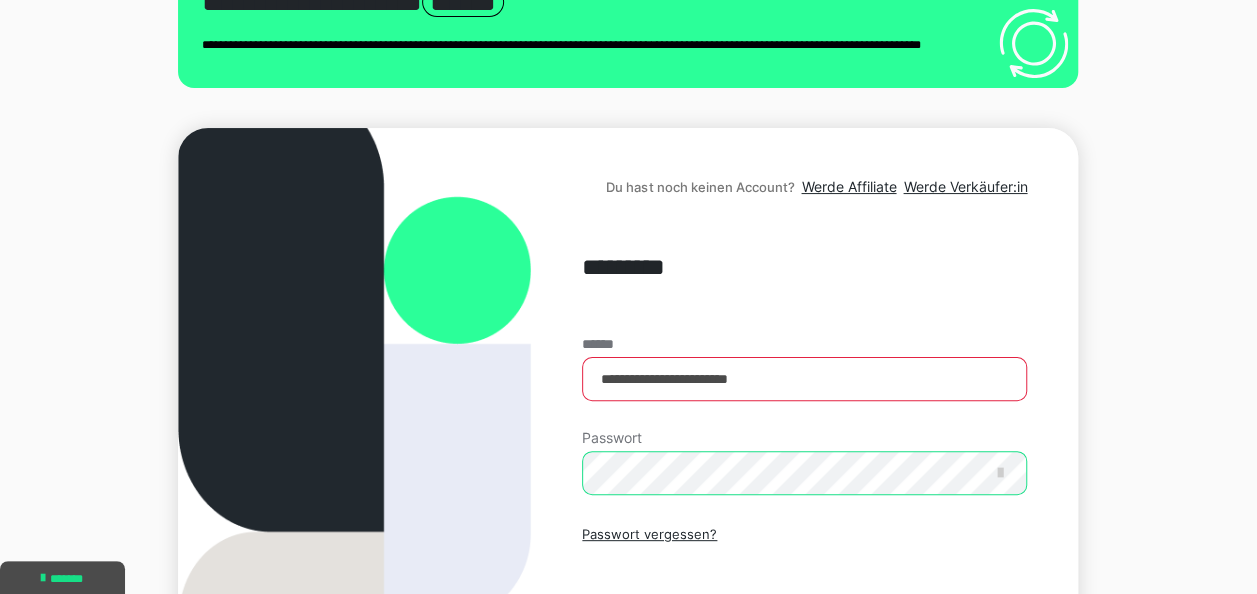 click on "Einloggen" at bounding box center (804, 620) 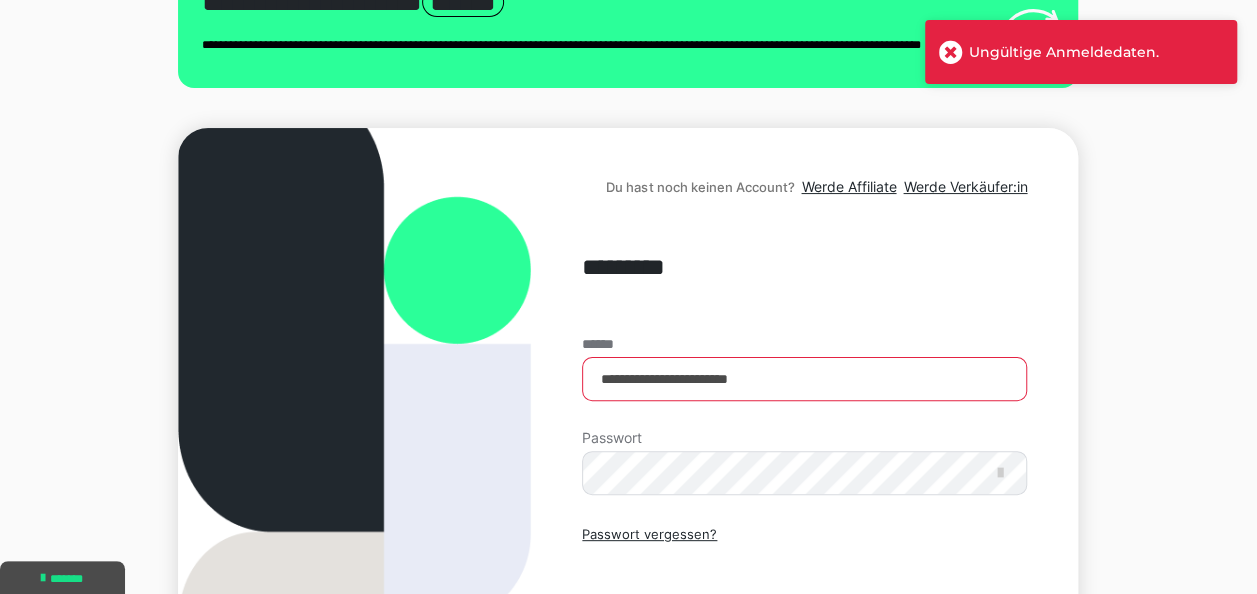 click on "Ungültige Anmeldedaten." at bounding box center [1096, 52] 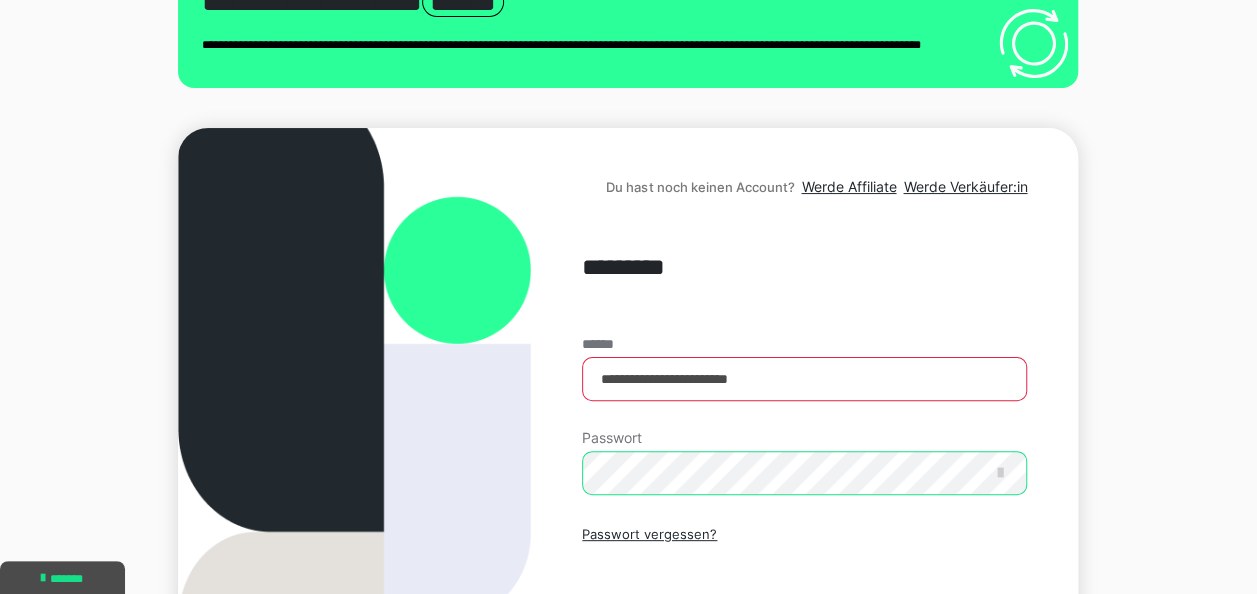 click on "Einloggen" at bounding box center (804, 620) 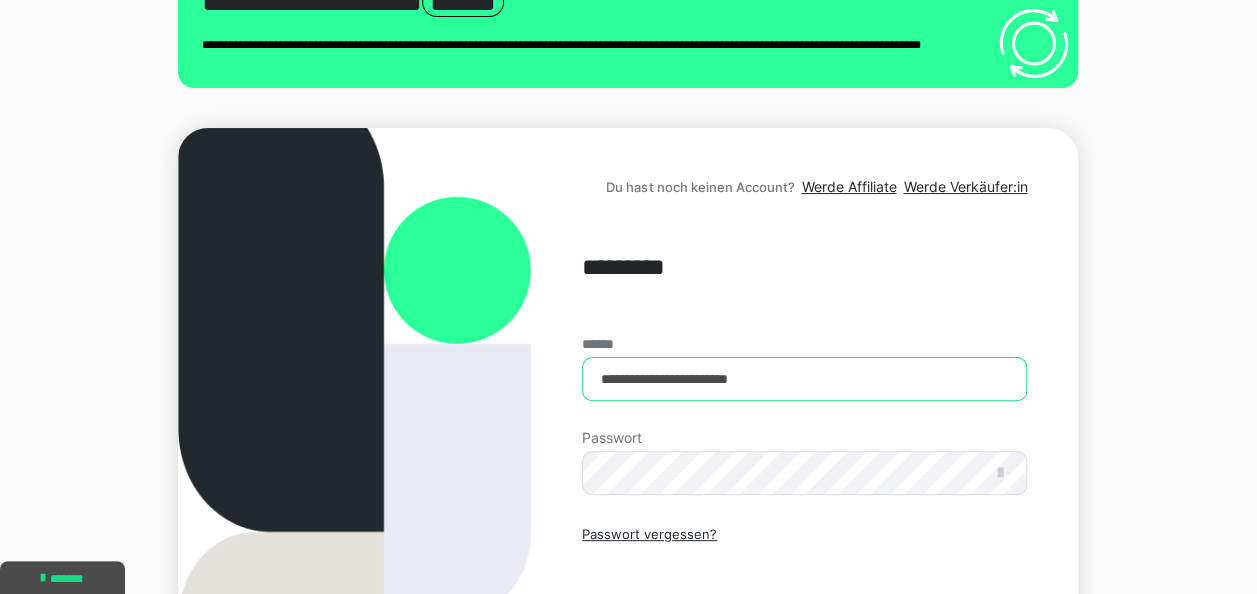 click on "**********" at bounding box center [804, 379] 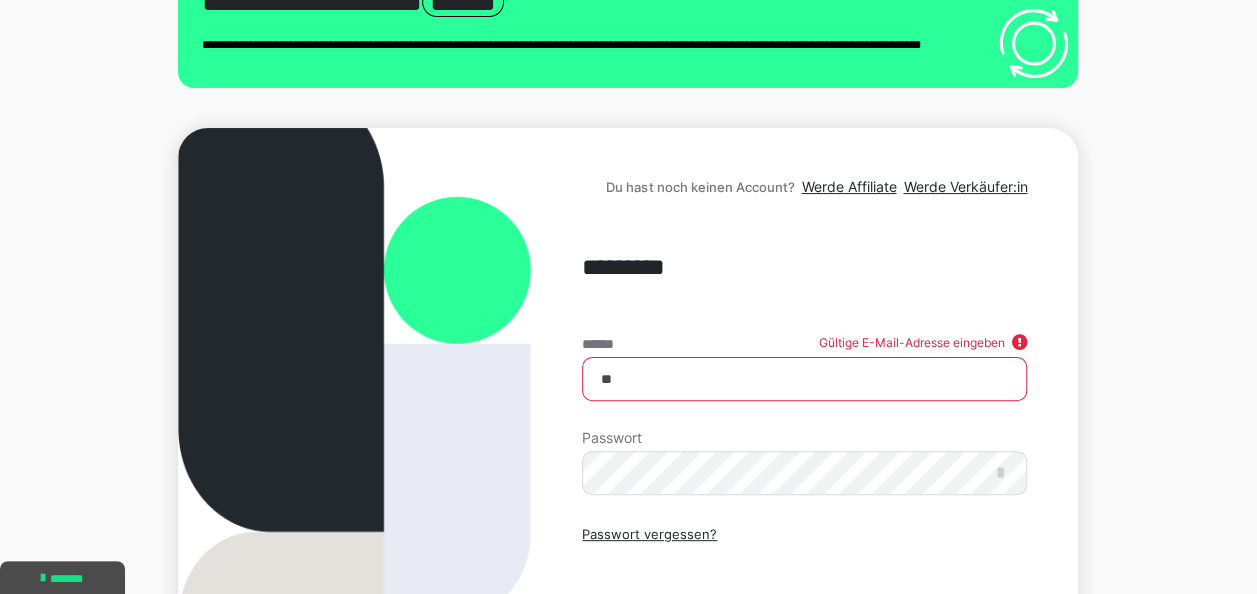 type on "*" 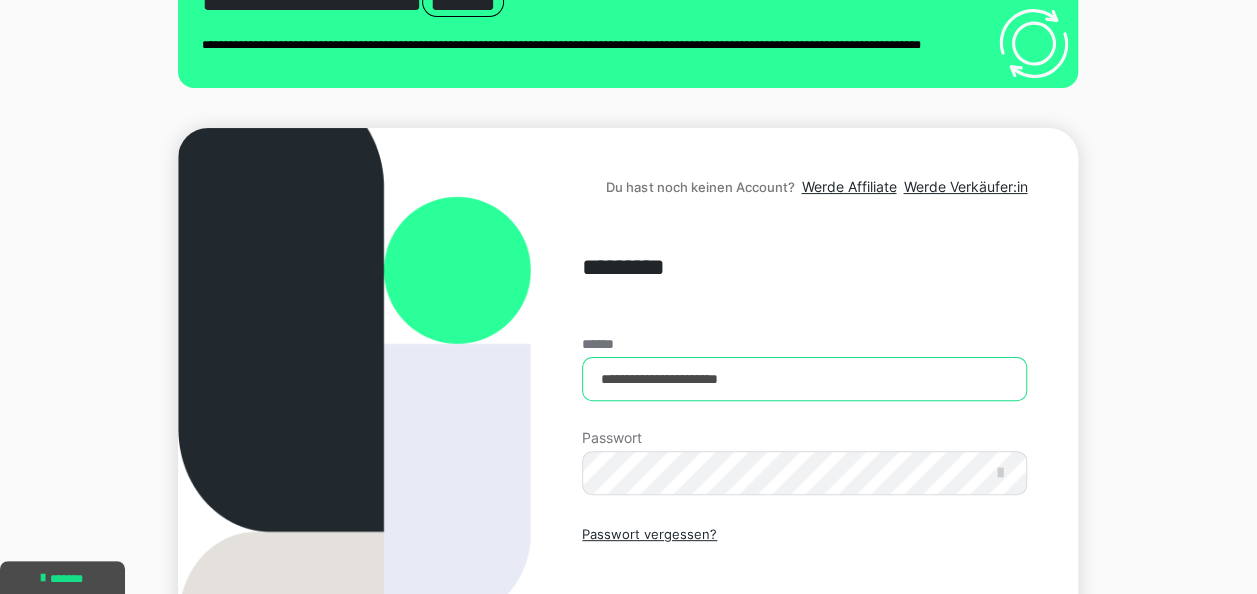 click on "Einloggen" at bounding box center (804, 620) 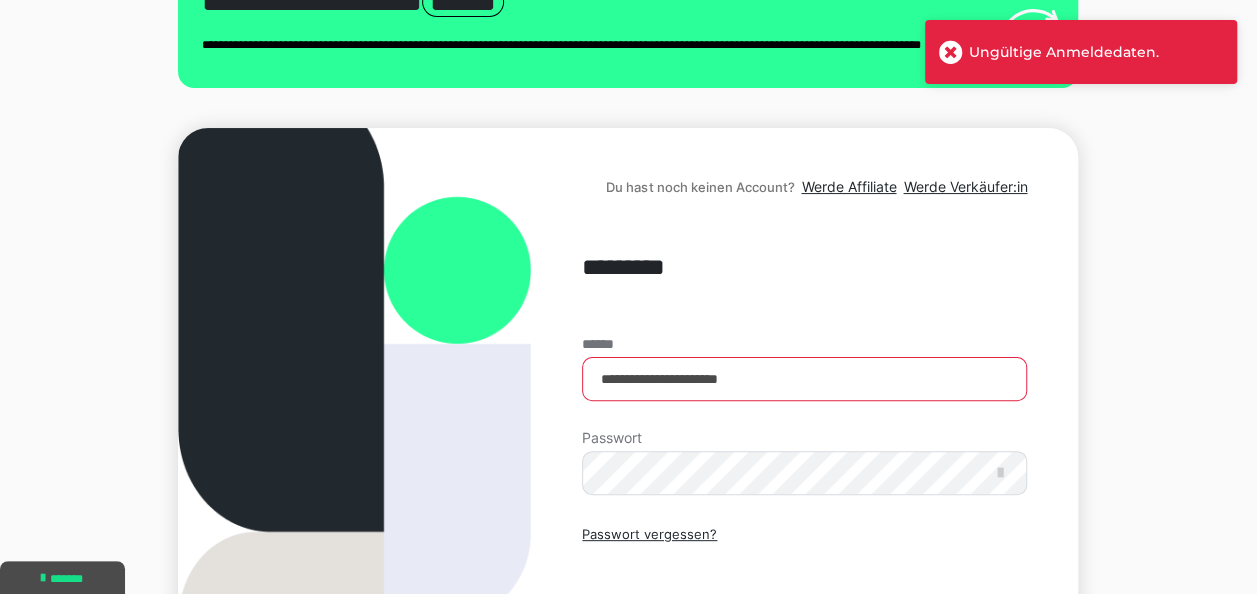 click on "Ungültige Anmeldedaten." at bounding box center (1081, 52) 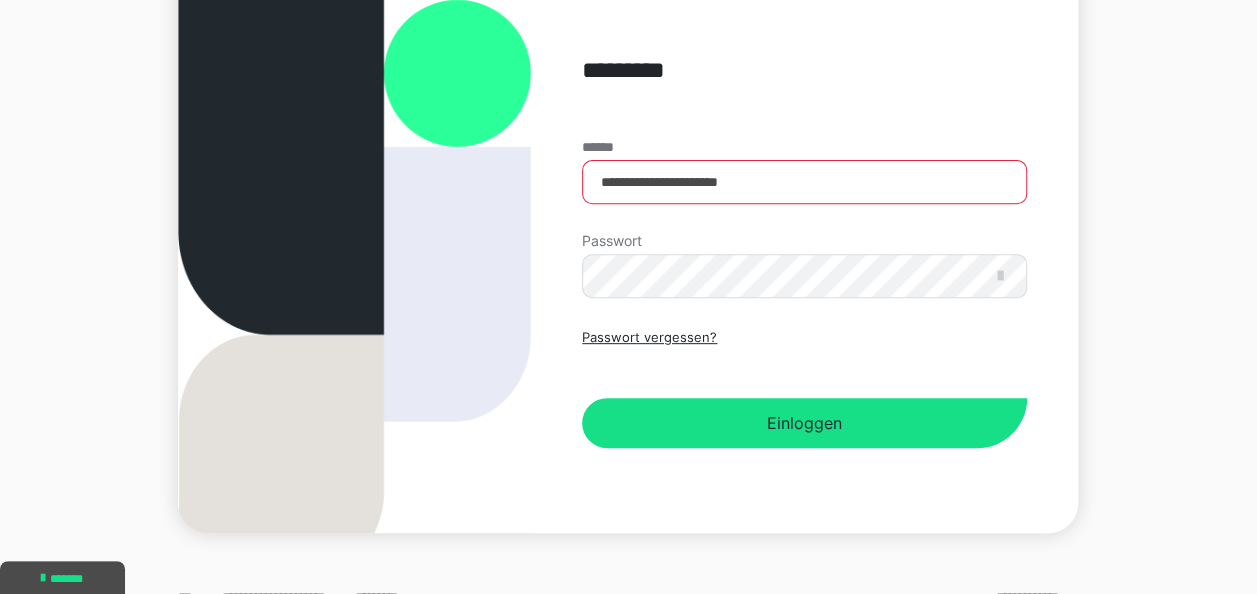 scroll, scrollTop: 300, scrollLeft: 0, axis: vertical 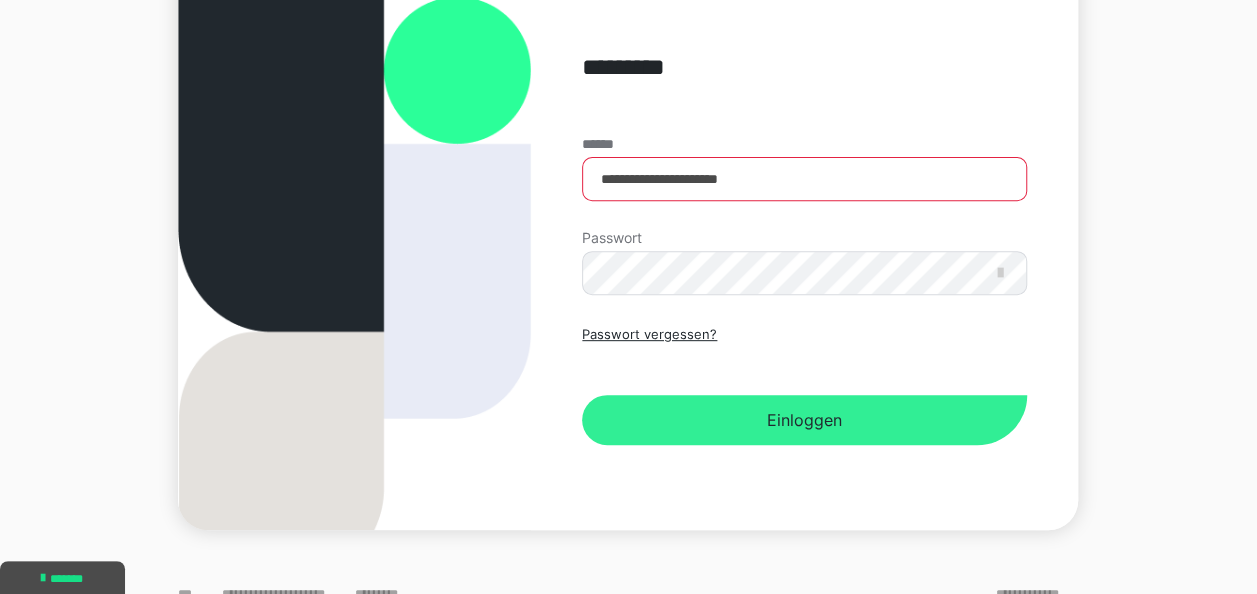 click on "Einloggen" at bounding box center [804, 420] 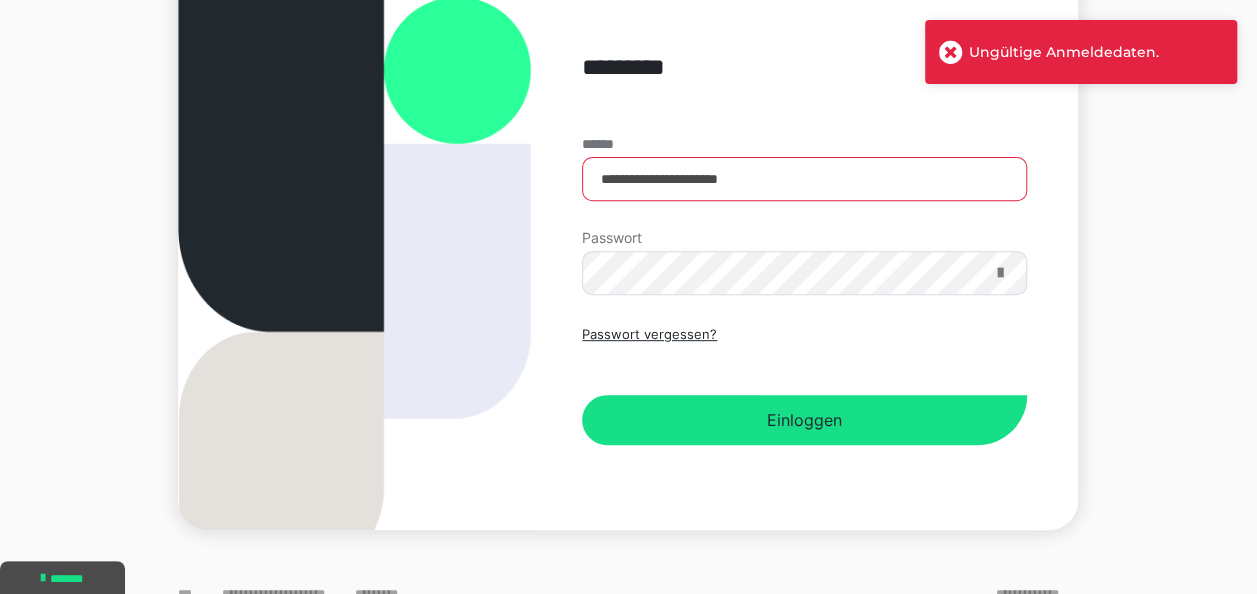click at bounding box center (999, 273) 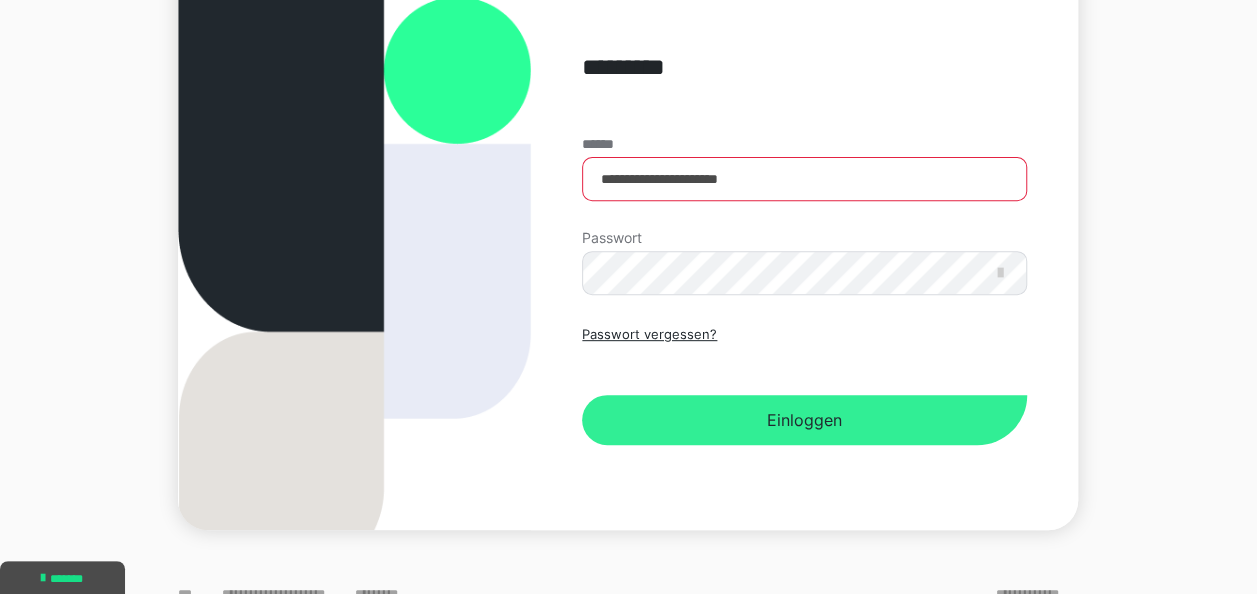 click on "Einloggen" at bounding box center [804, 420] 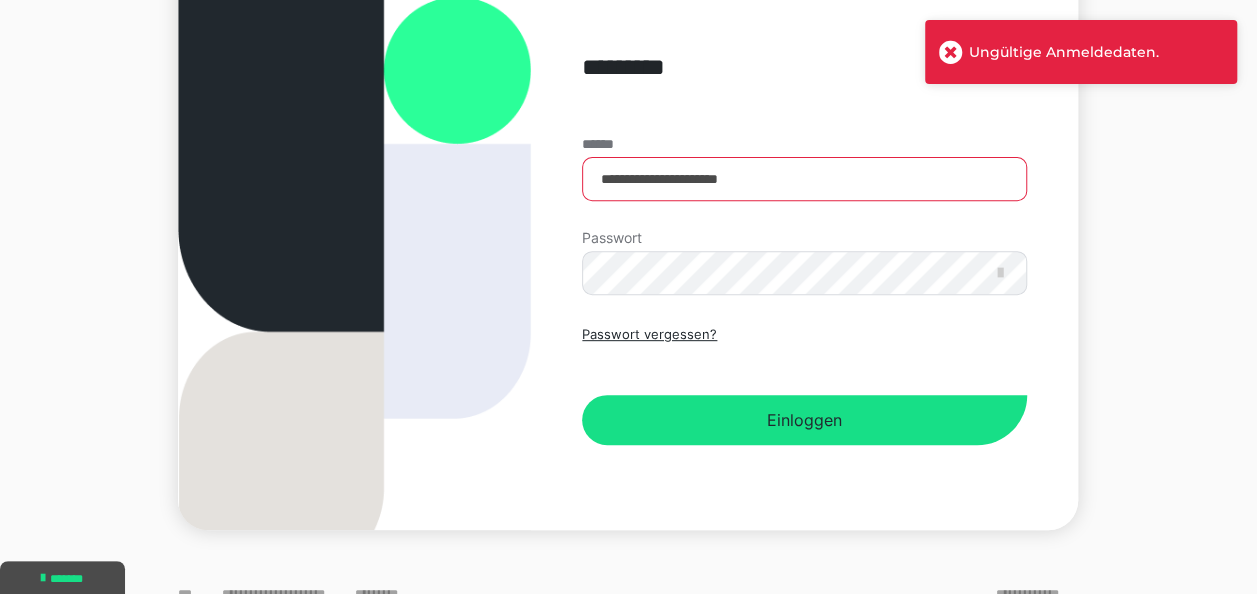 click on "Ungültige Anmeldedaten." at bounding box center [1096, 52] 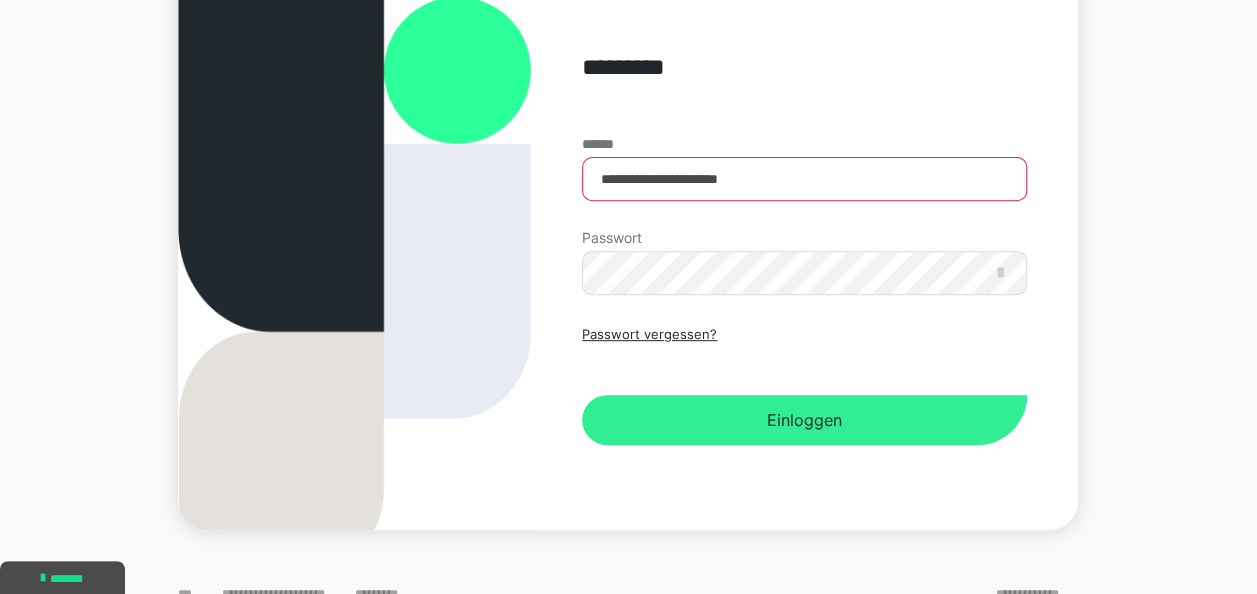 click on "Einloggen" at bounding box center (804, 420) 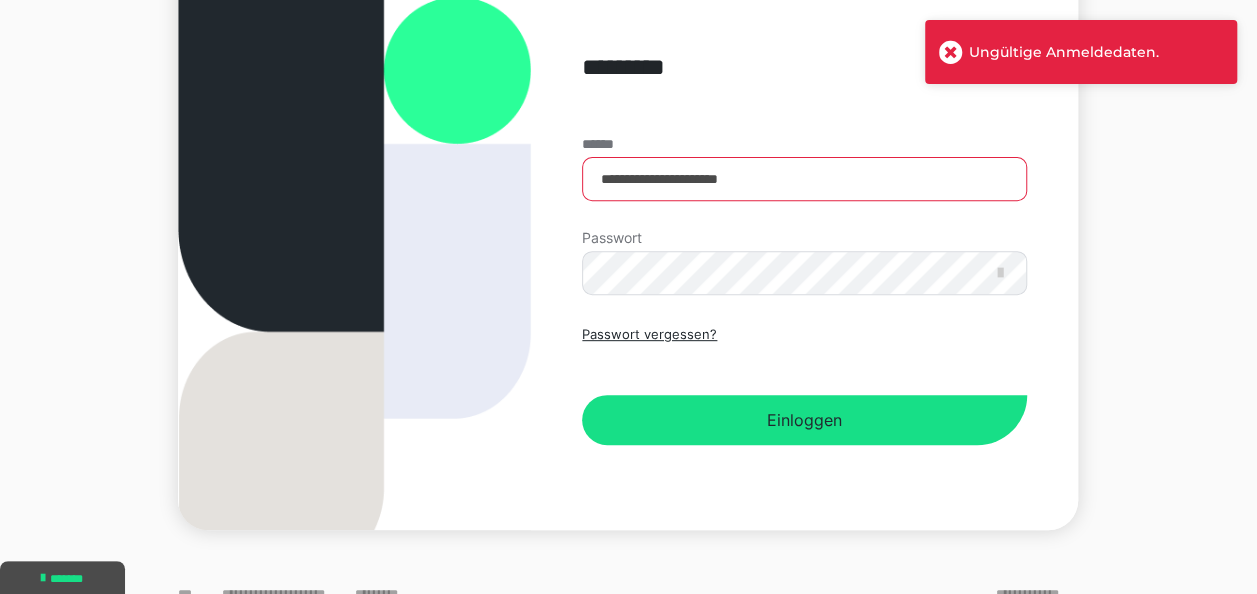 click on "Ungültige Anmeldedaten." at bounding box center [1096, 52] 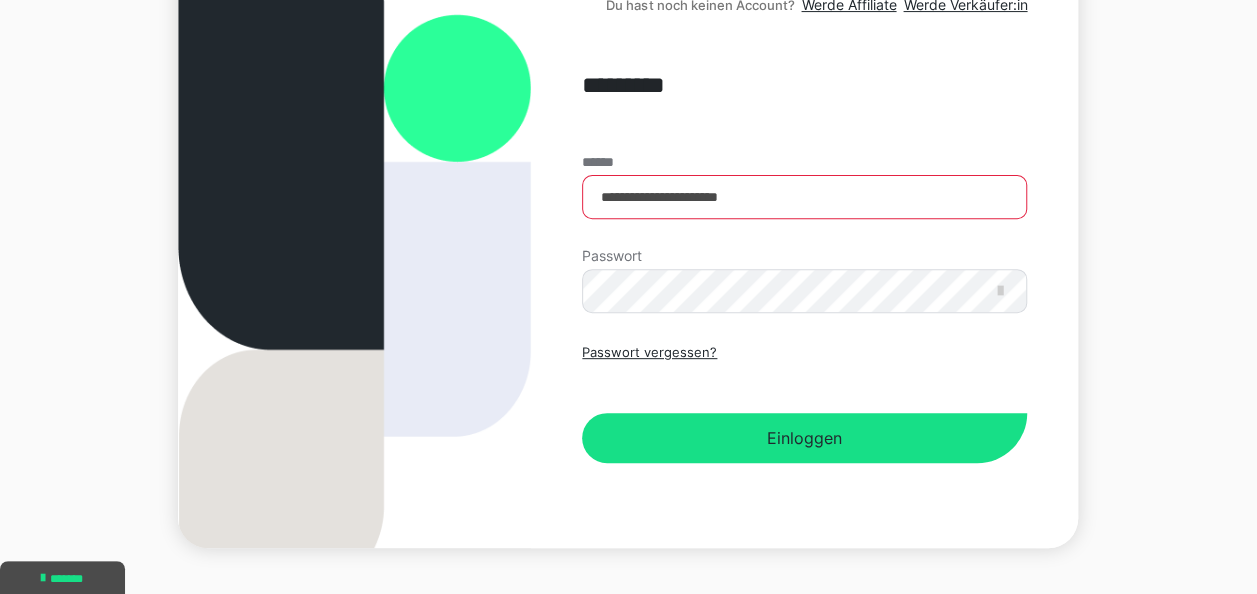 scroll, scrollTop: 323, scrollLeft: 0, axis: vertical 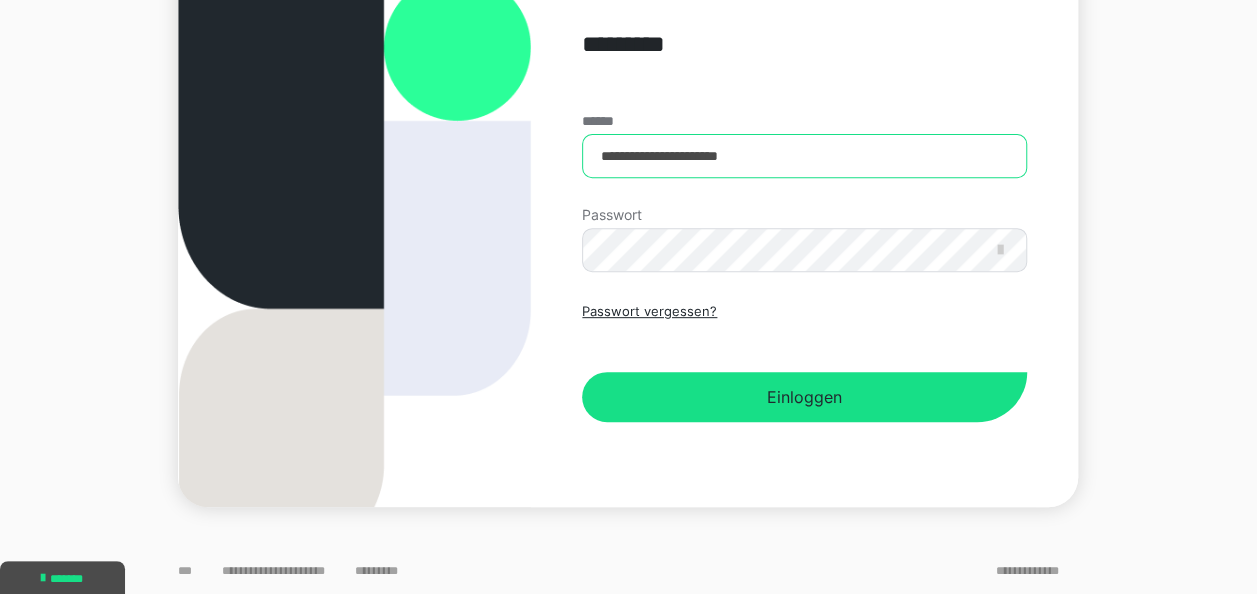 click on "**********" at bounding box center (804, 156) 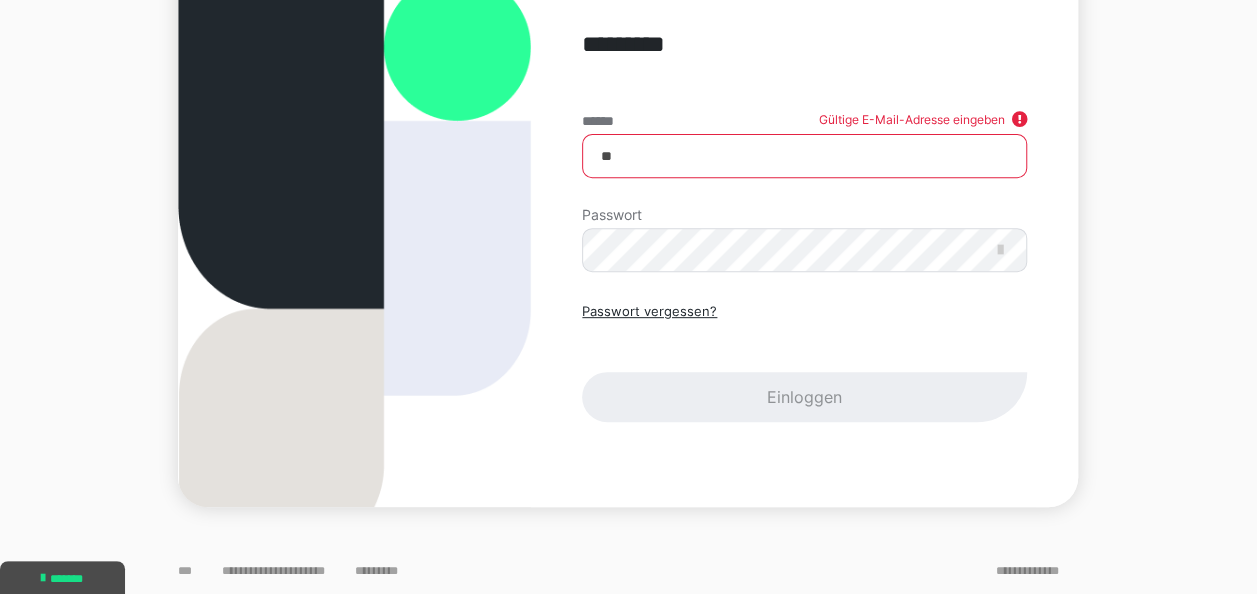 type on "*" 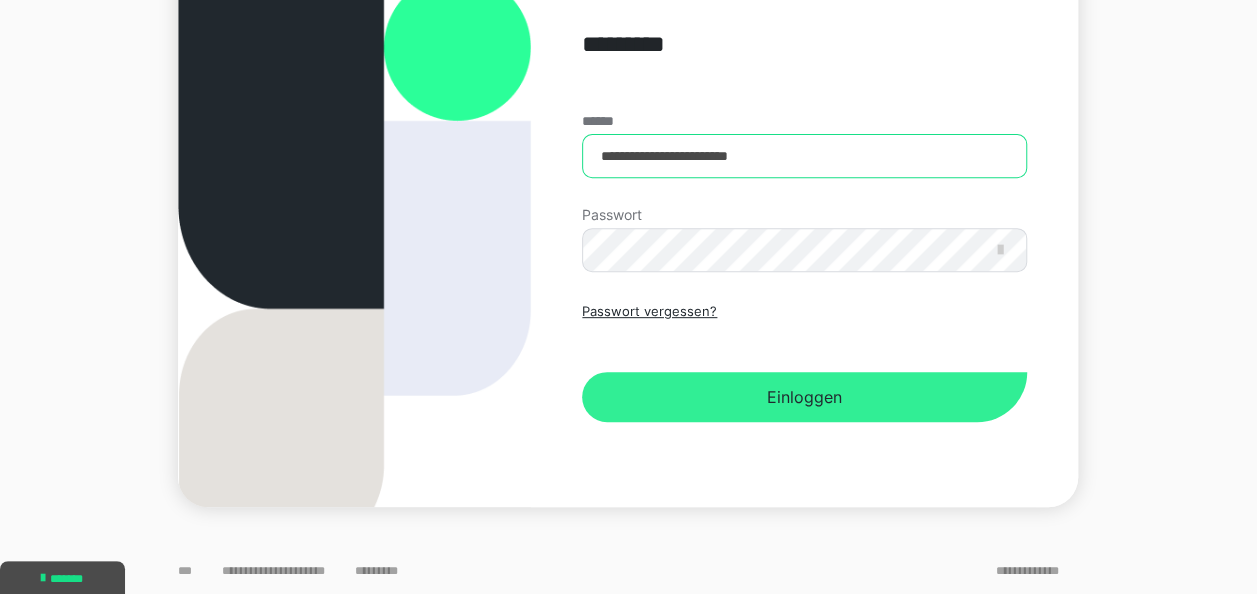 type on "**********" 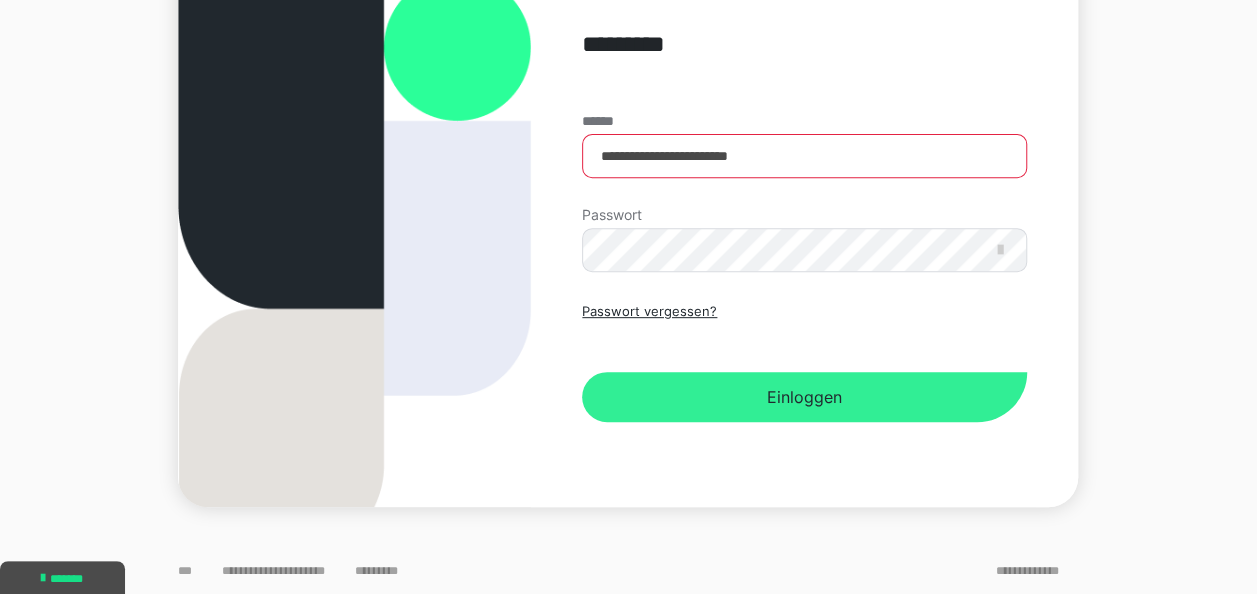 click on "Einloggen" at bounding box center [804, 397] 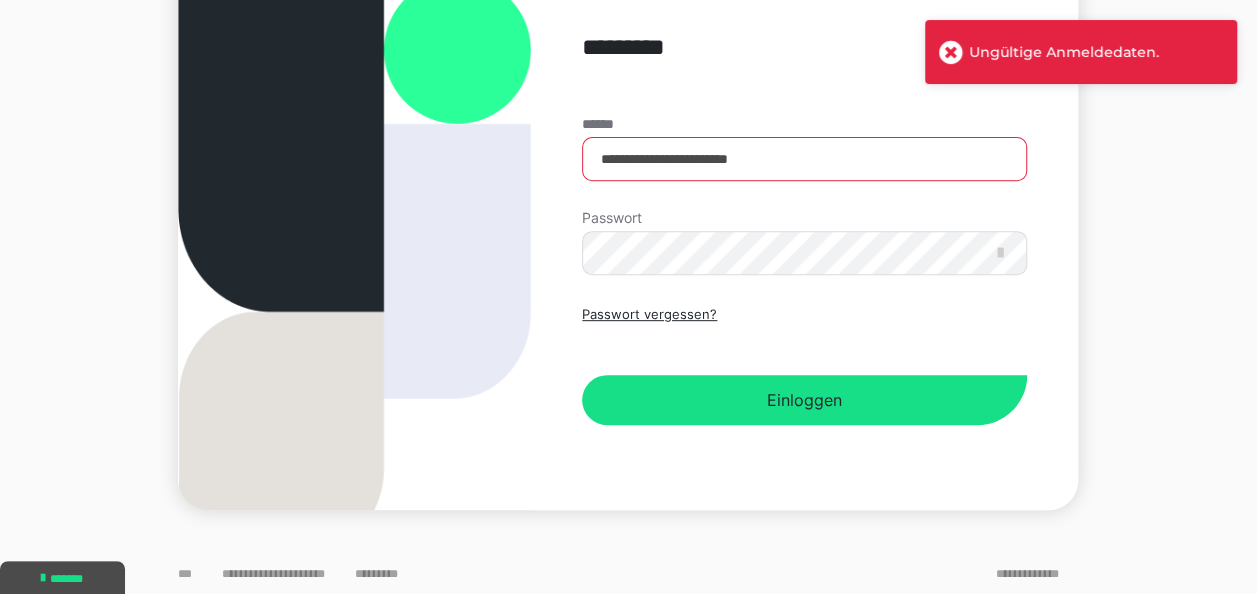 scroll, scrollTop: 323, scrollLeft: 0, axis: vertical 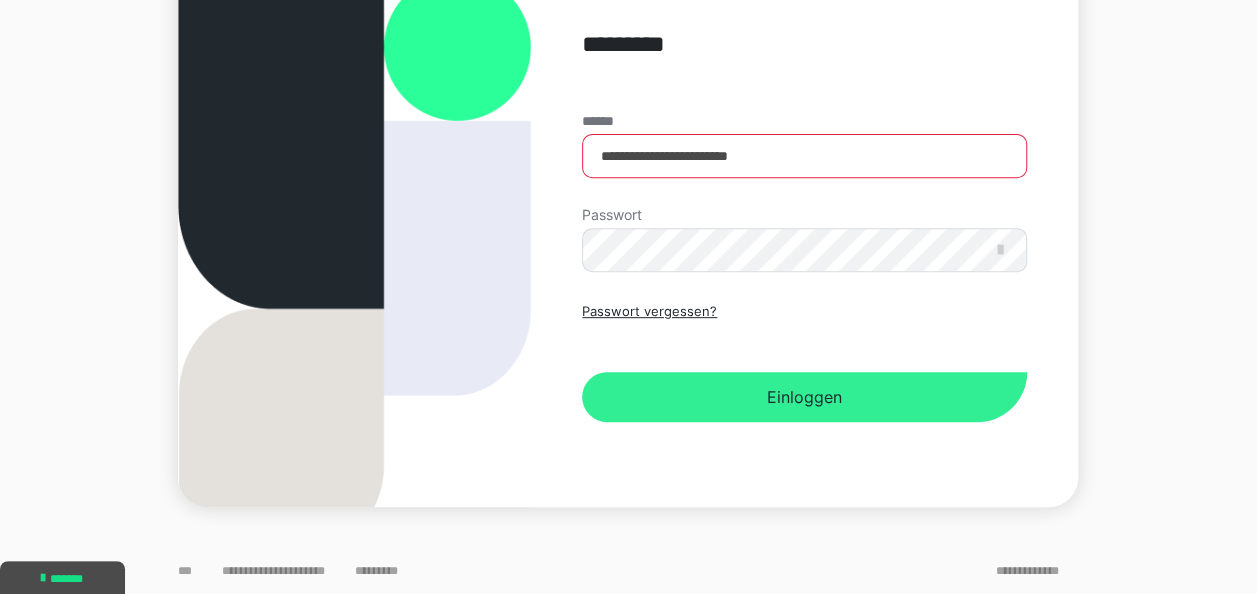 click on "Einloggen" at bounding box center (804, 397) 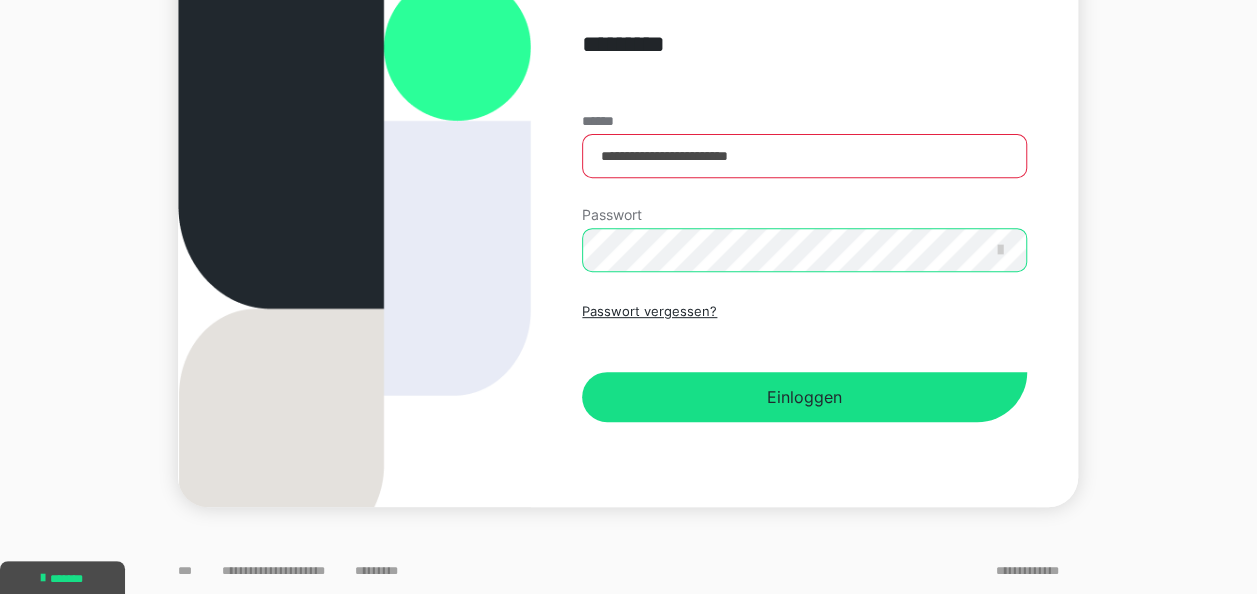 click on "Einloggen" at bounding box center [804, 397] 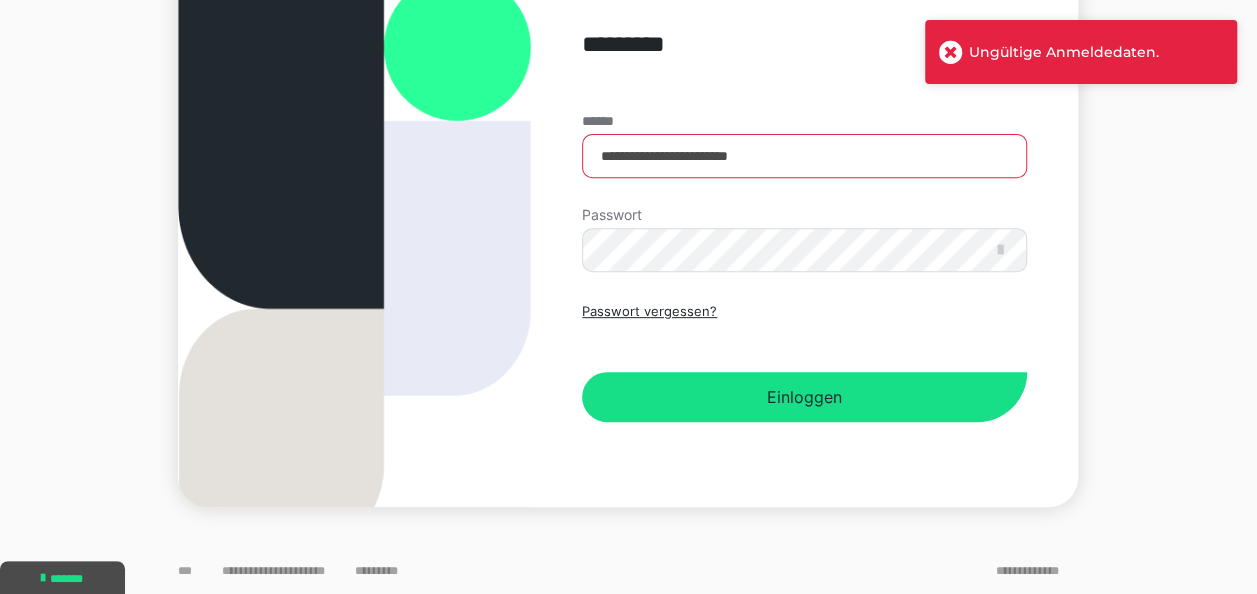 drag, startPoint x: 1122, startPoint y: 58, endPoint x: 1112, endPoint y: 56, distance: 10.198039 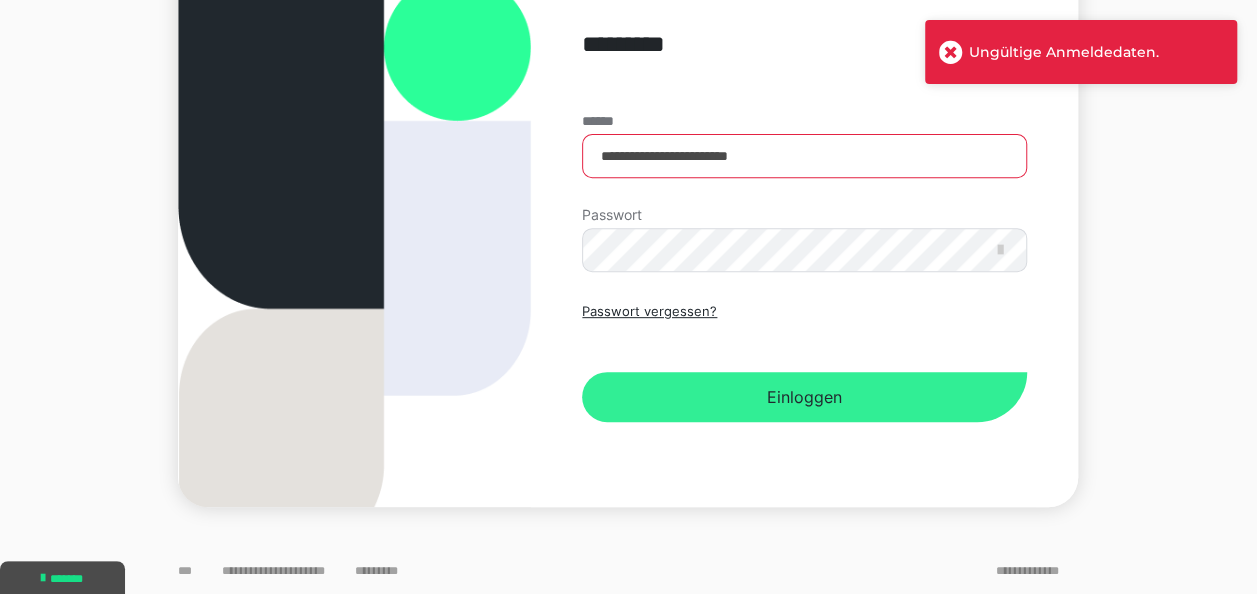 click on "Einloggen" at bounding box center [804, 397] 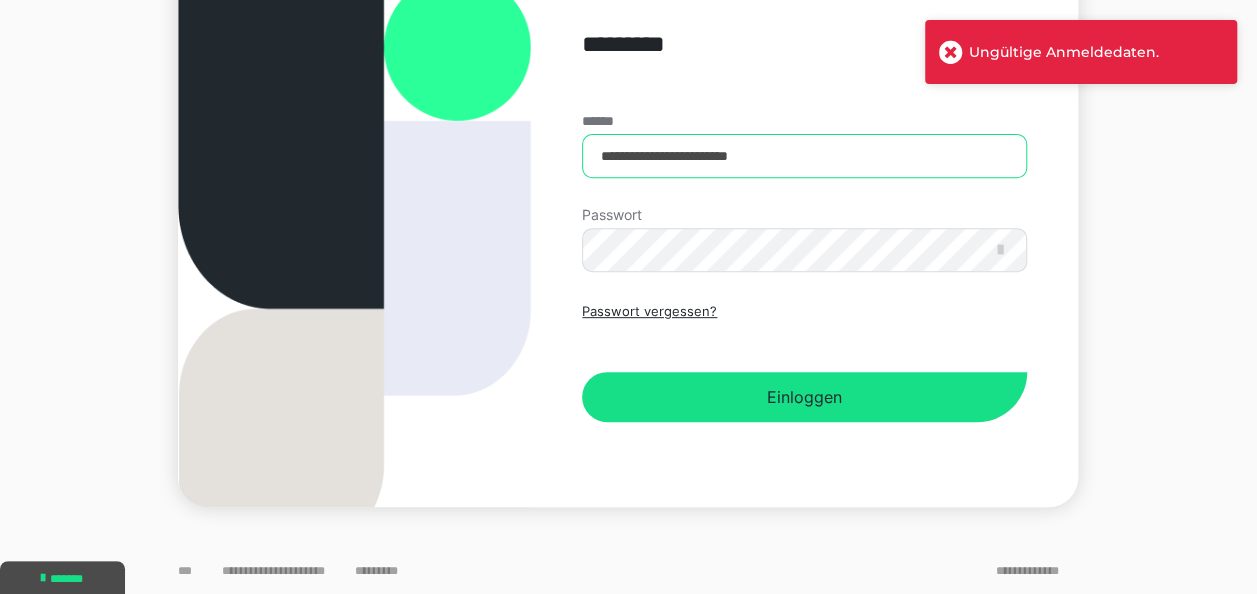click on "**********" at bounding box center (804, 156) 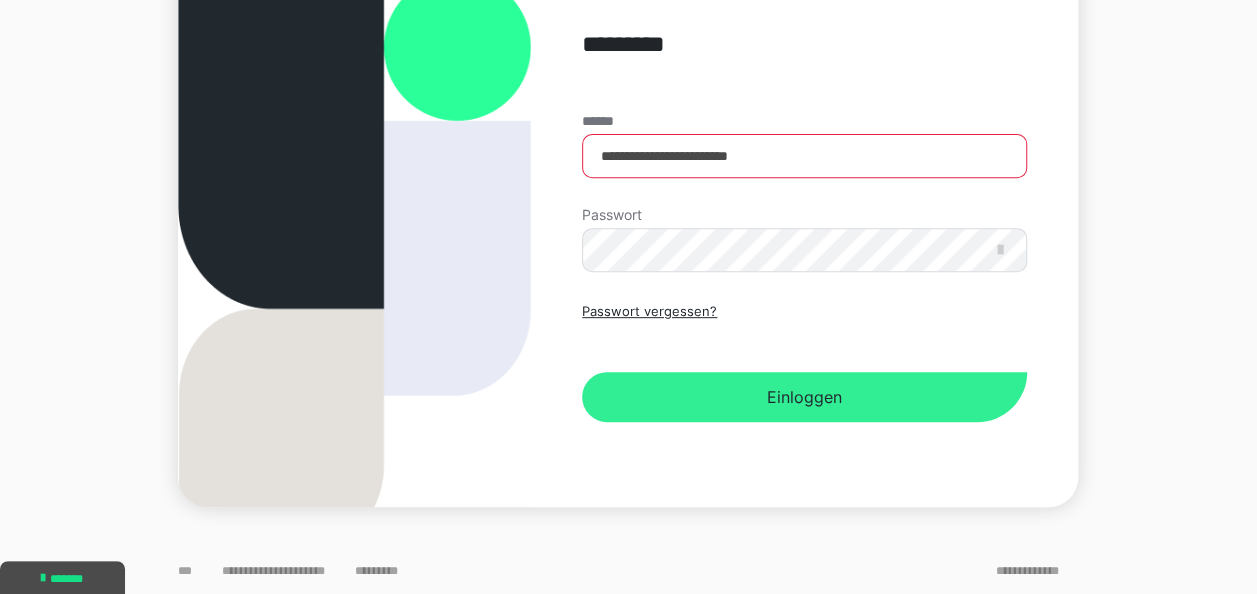 click on "Einloggen" at bounding box center (804, 397) 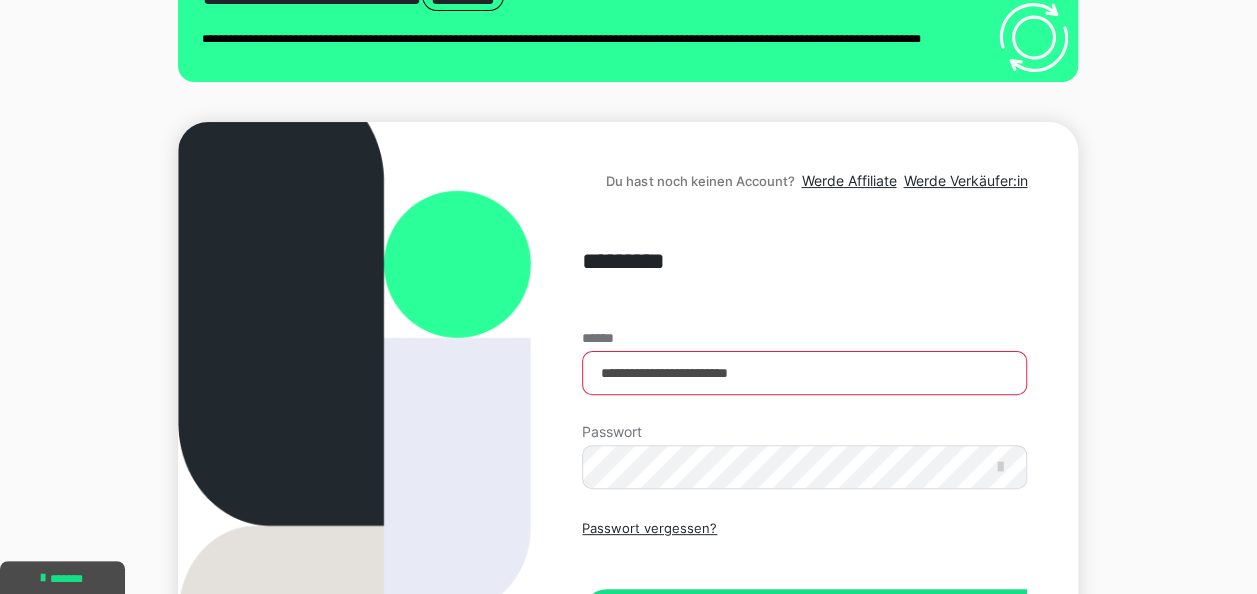 scroll, scrollTop: 223, scrollLeft: 0, axis: vertical 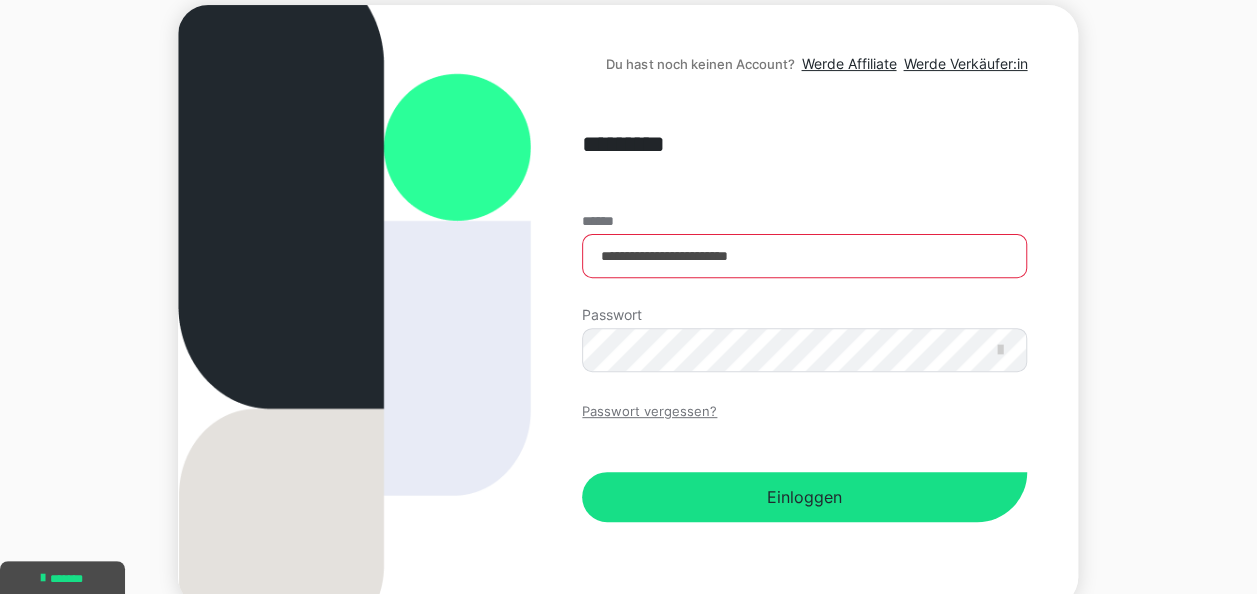 click on "Passwort vergessen?" at bounding box center [649, 412] 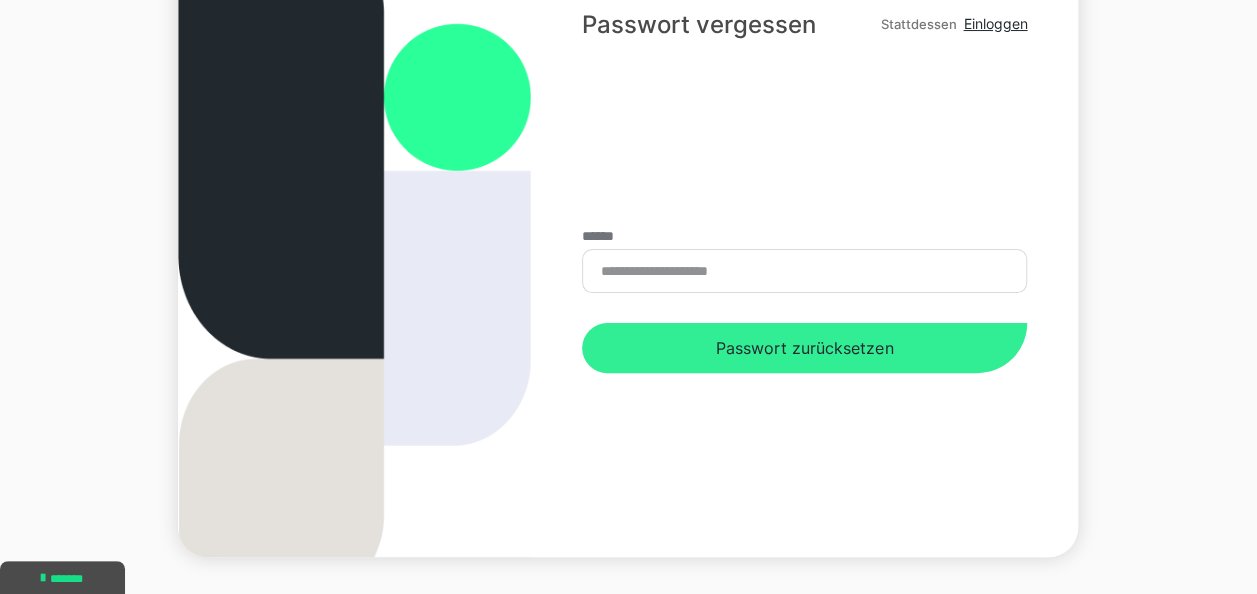 scroll, scrollTop: 181, scrollLeft: 0, axis: vertical 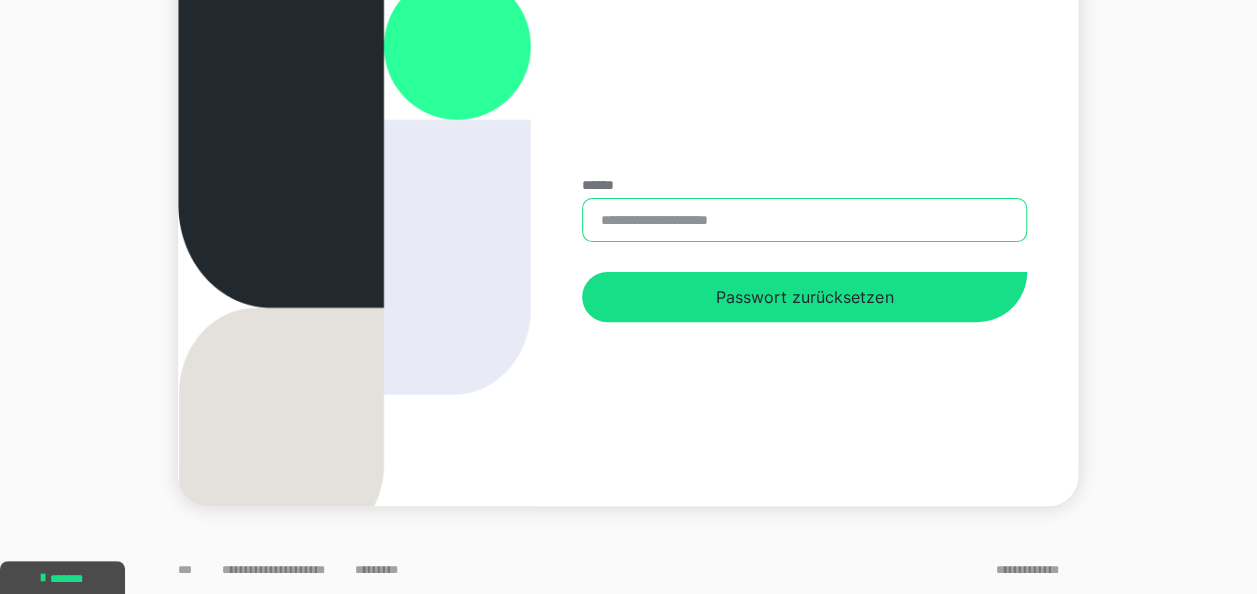 click on "******" at bounding box center [804, 220] 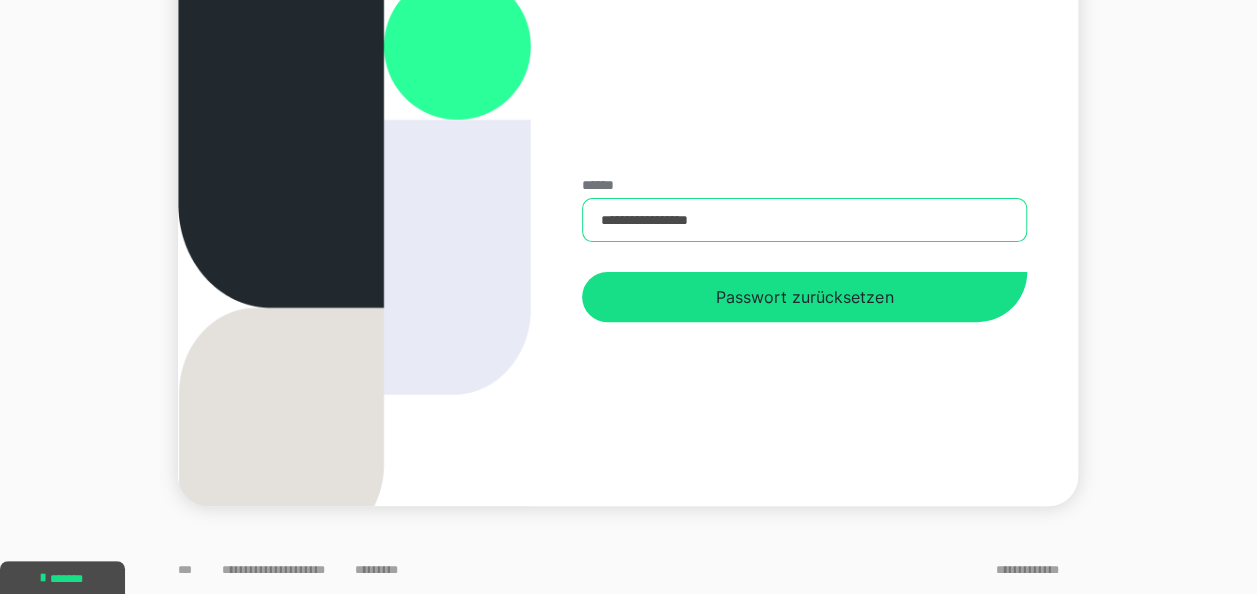 drag, startPoint x: 670, startPoint y: 219, endPoint x: 681, endPoint y: 218, distance: 11.045361 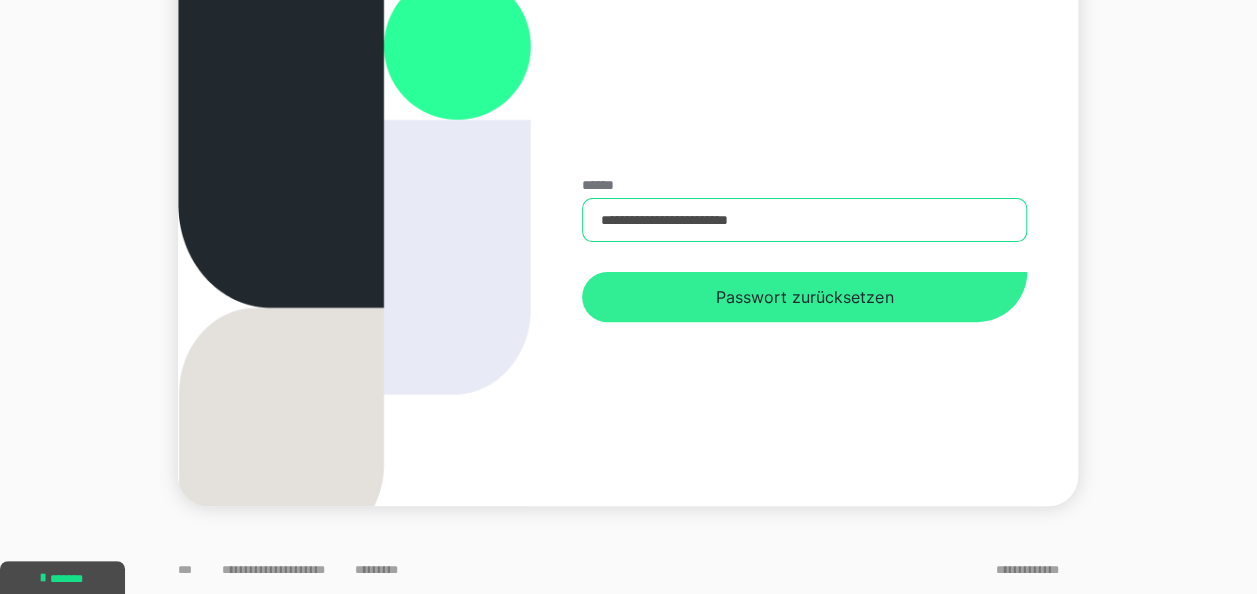 type on "**********" 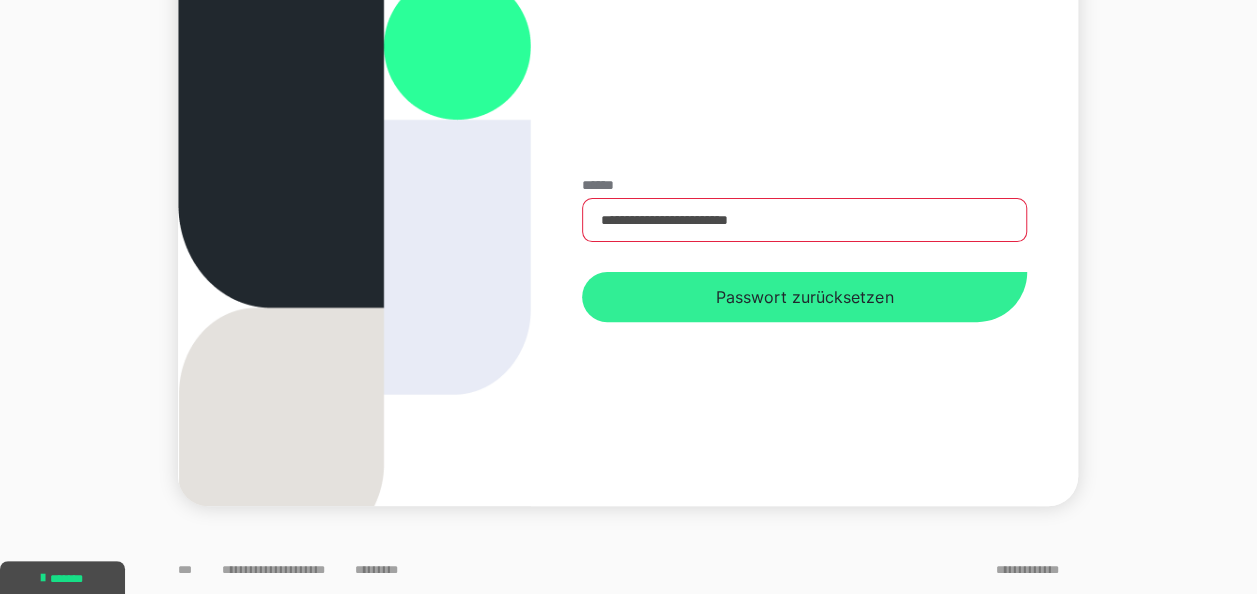 click on "Passwort zurücksetzen" at bounding box center [804, 297] 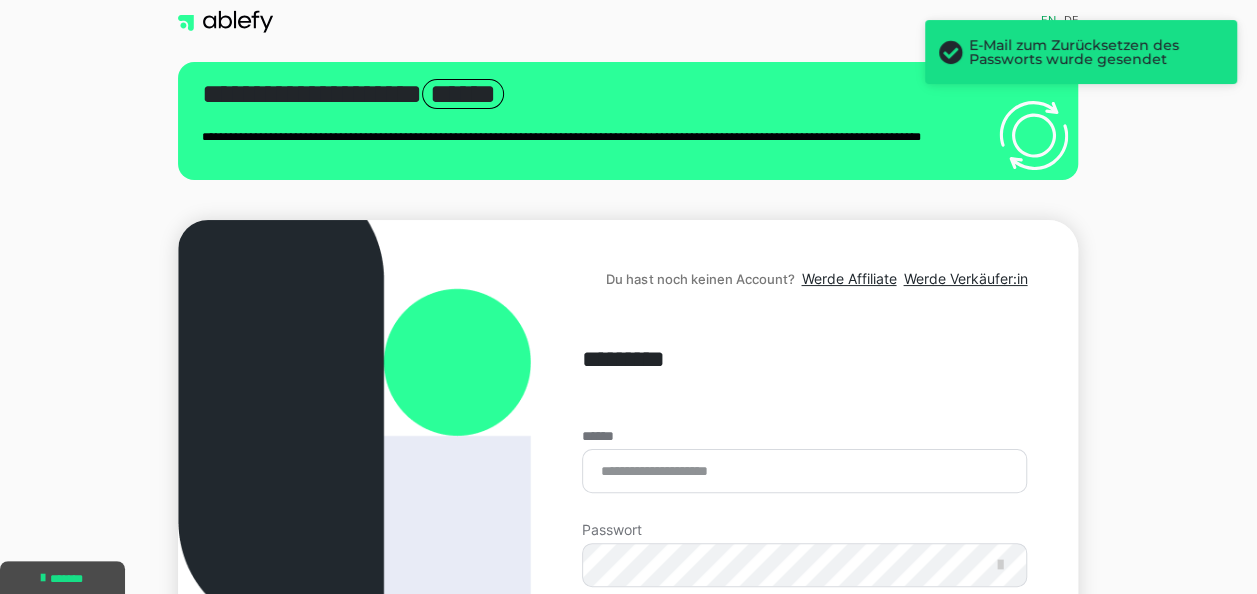 scroll, scrollTop: 0, scrollLeft: 0, axis: both 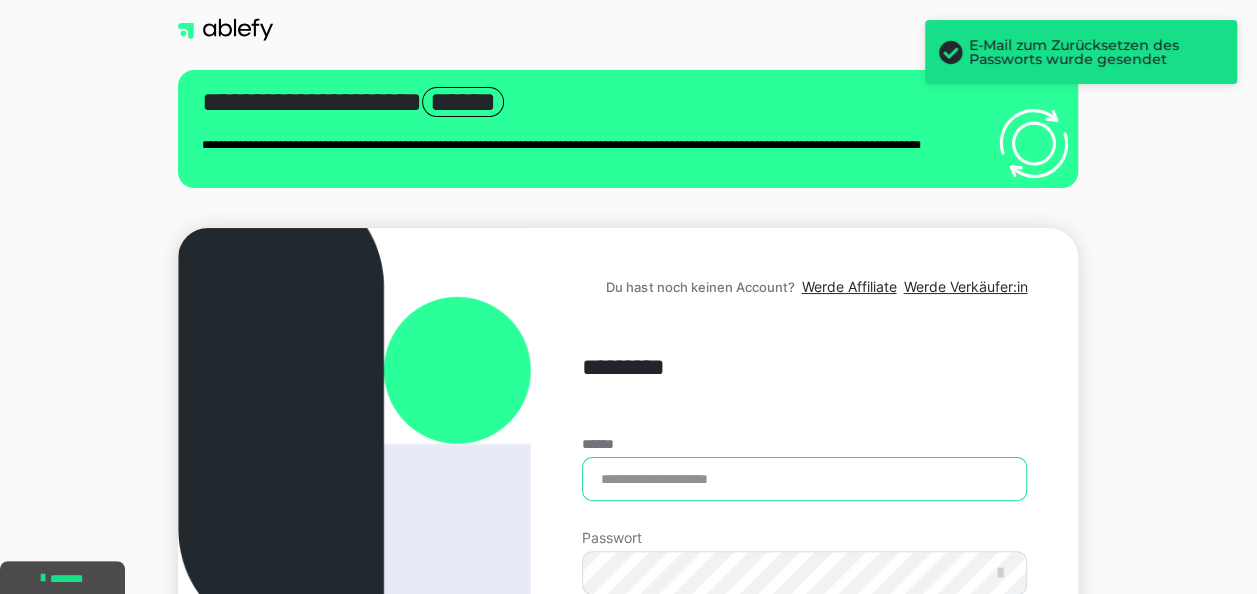 type on "**********" 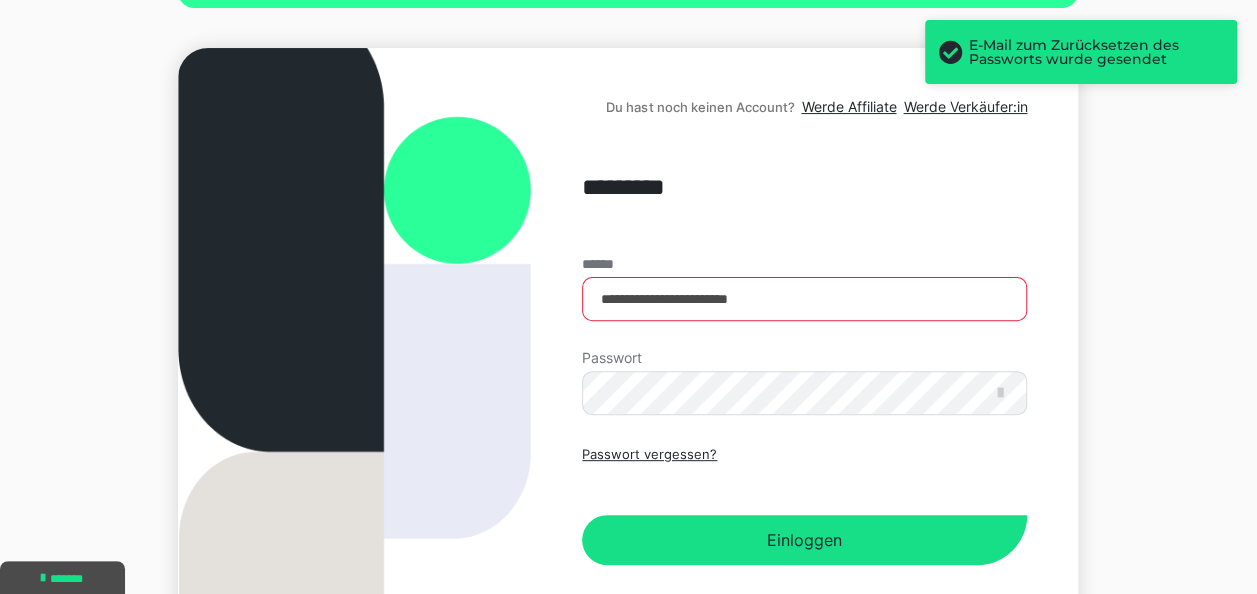 scroll, scrollTop: 200, scrollLeft: 0, axis: vertical 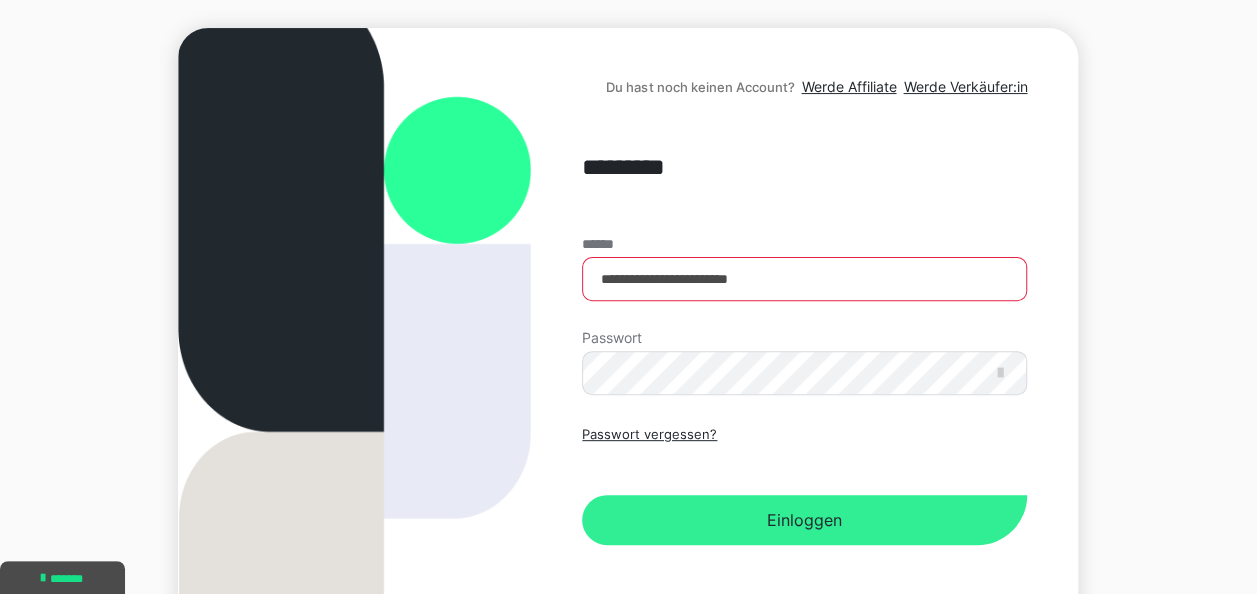 click on "Einloggen" at bounding box center (804, 520) 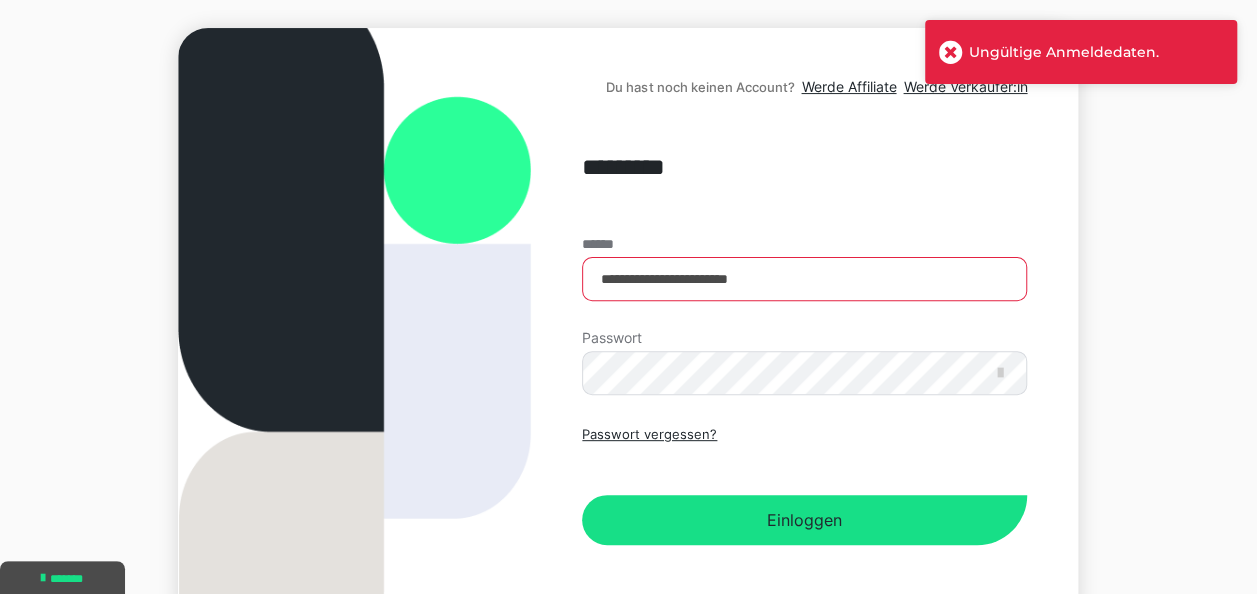 click on "Ungültige Anmeldedaten." at bounding box center [1081, 52] 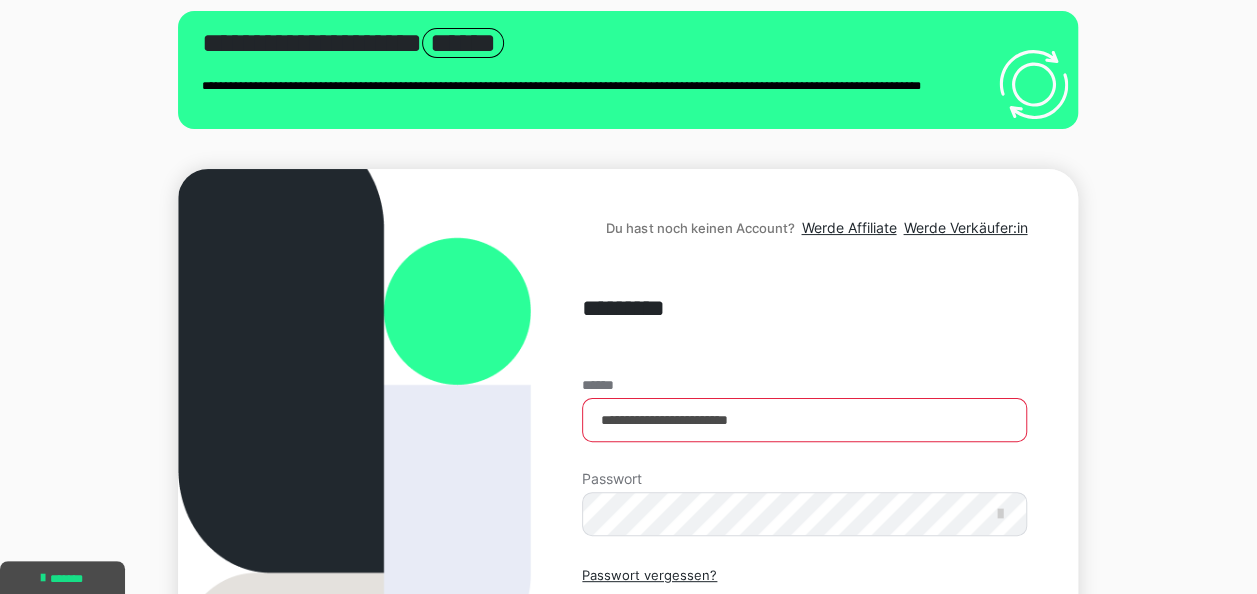 scroll, scrollTop: 100, scrollLeft: 0, axis: vertical 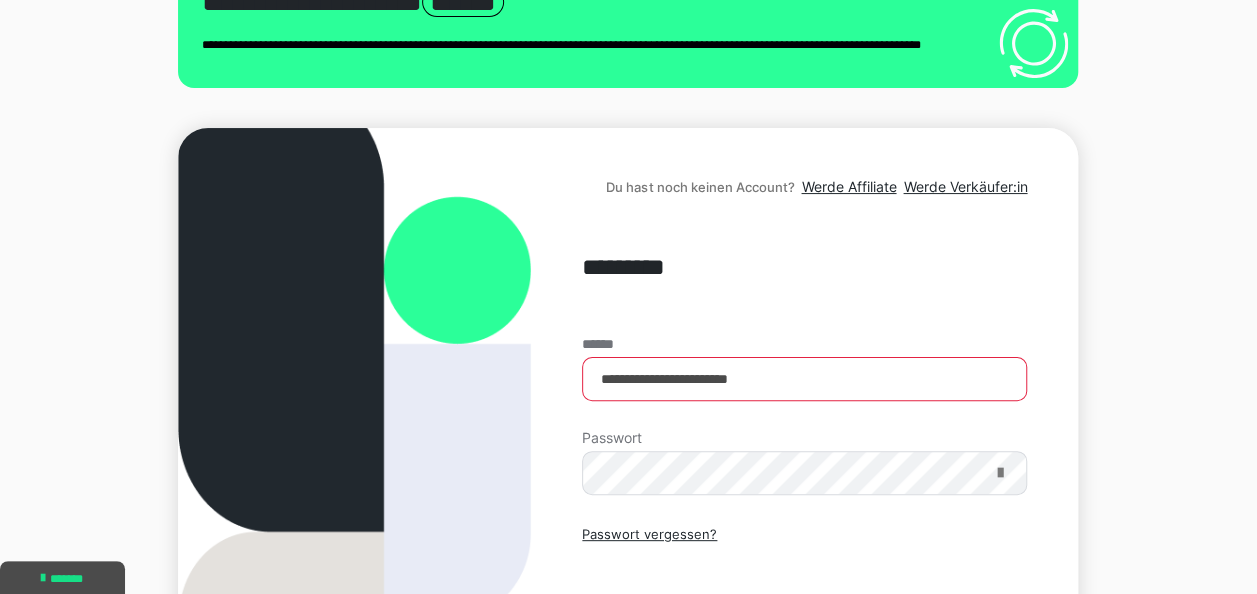 click at bounding box center (999, 473) 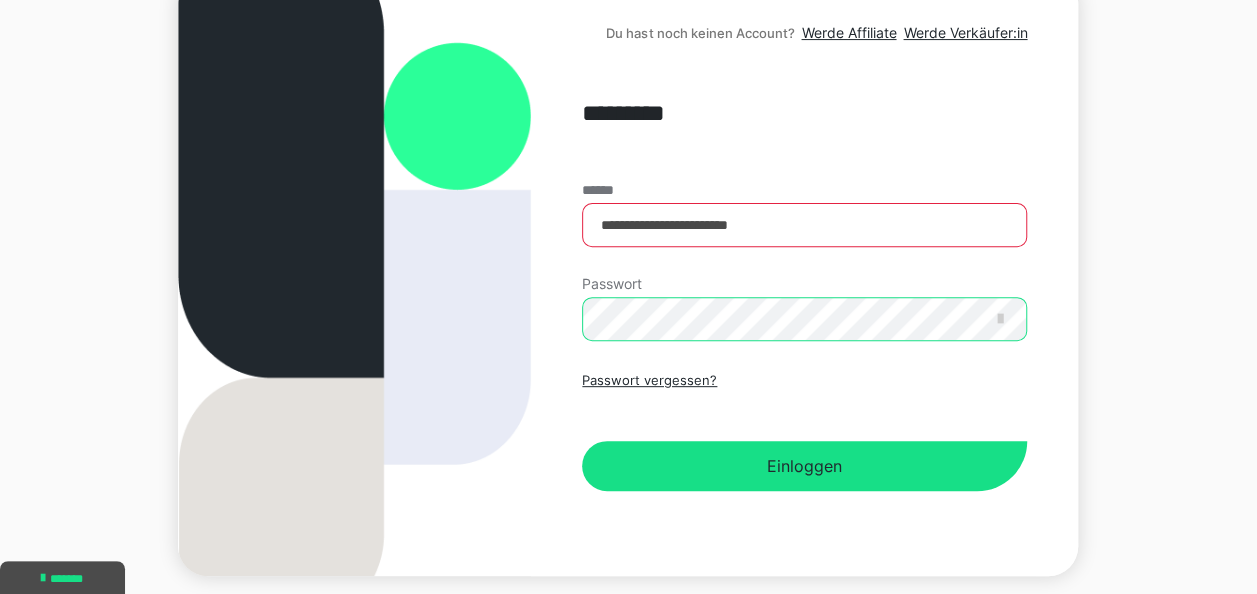 scroll, scrollTop: 300, scrollLeft: 0, axis: vertical 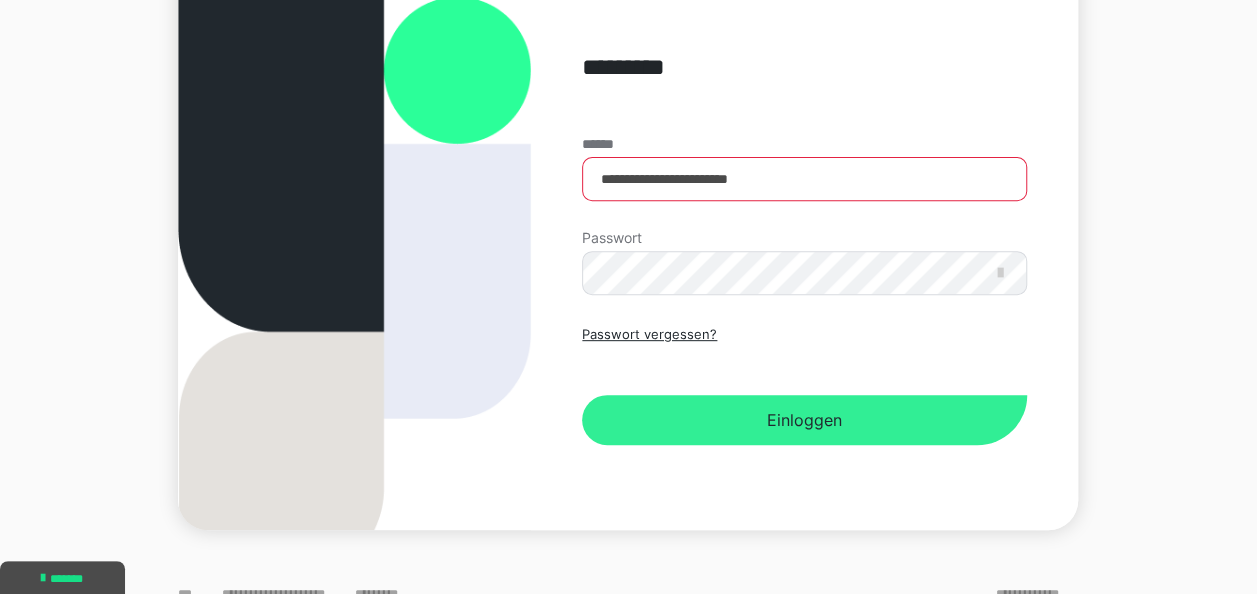 click on "Einloggen" at bounding box center [804, 420] 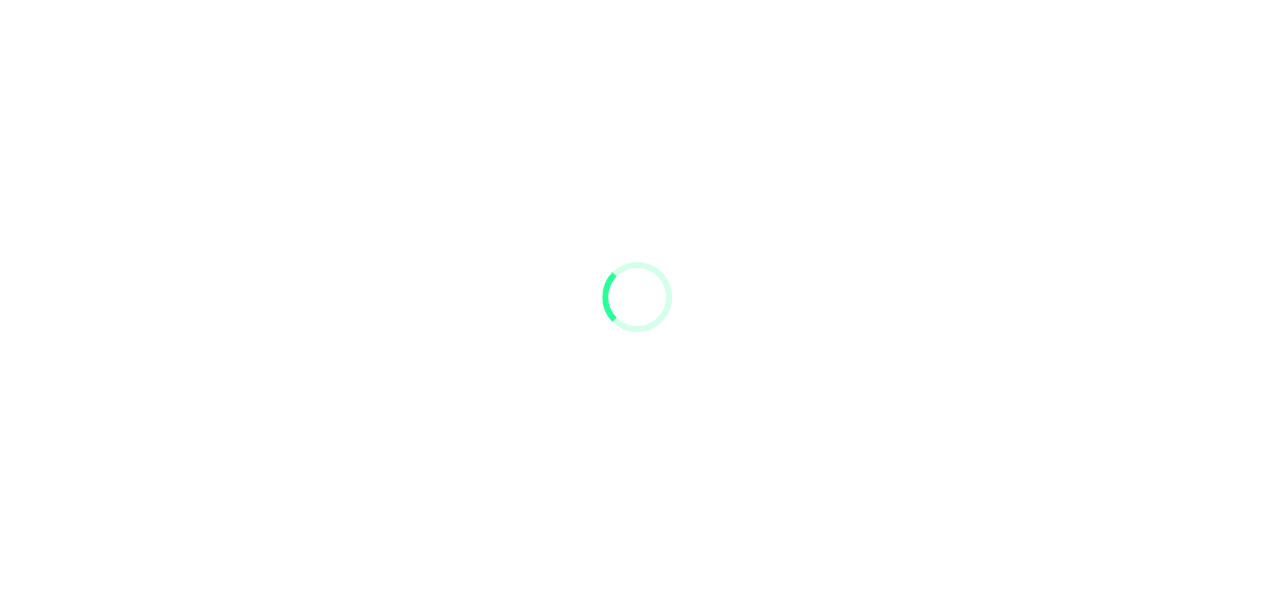 scroll, scrollTop: 0, scrollLeft: 0, axis: both 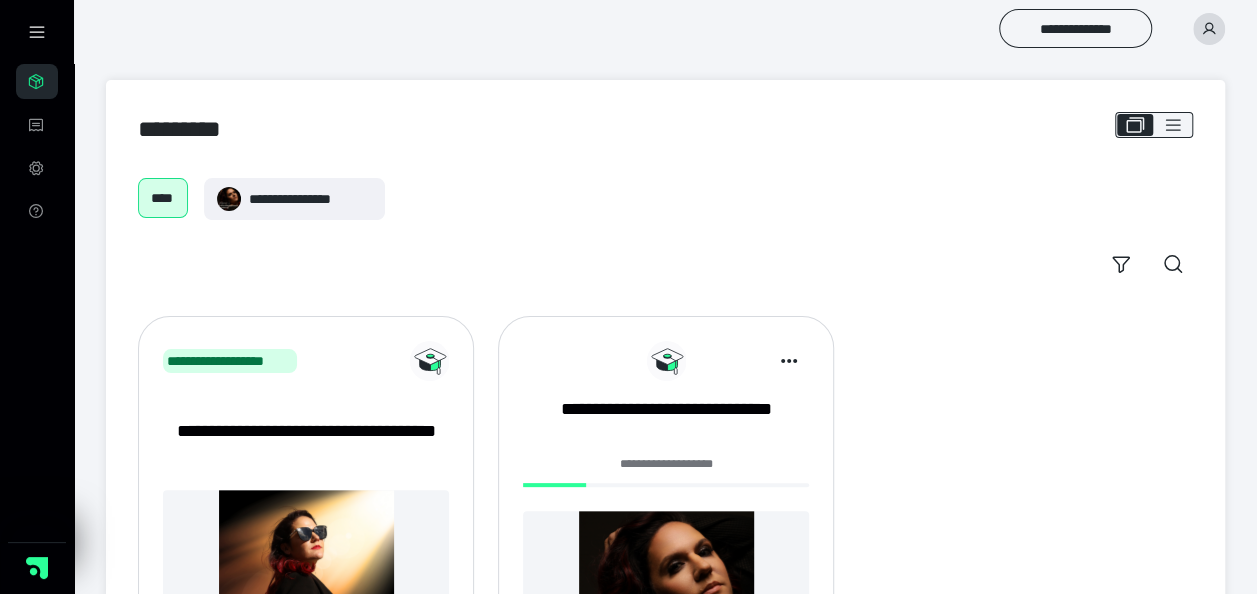 click on "**********" at bounding box center (665, 28) 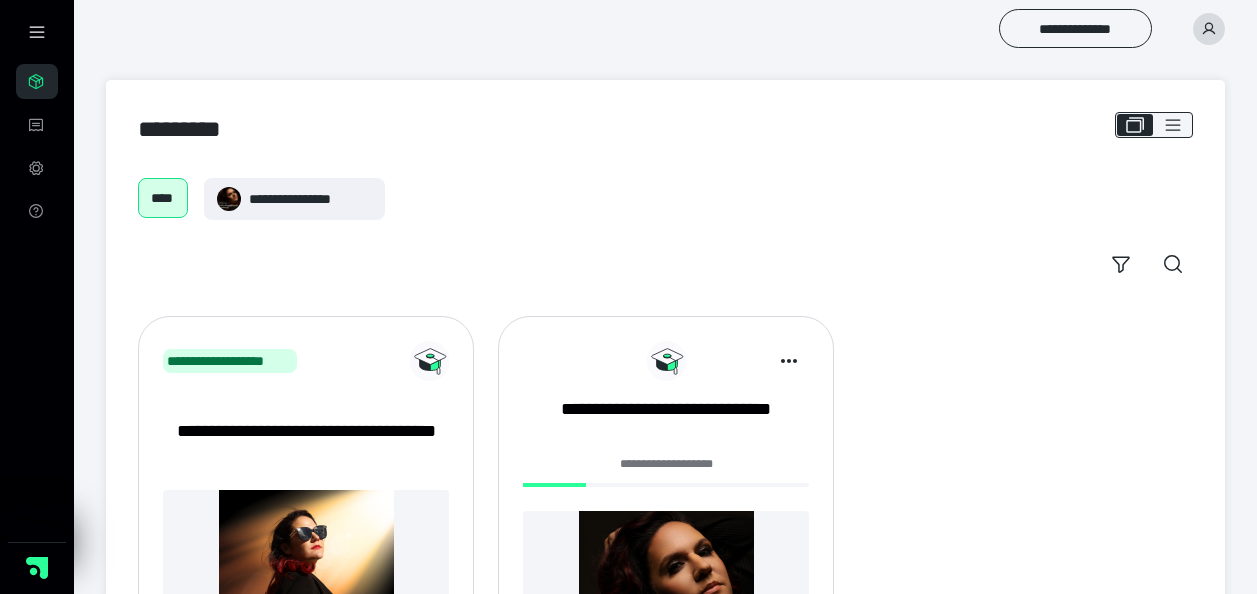 scroll, scrollTop: 0, scrollLeft: 0, axis: both 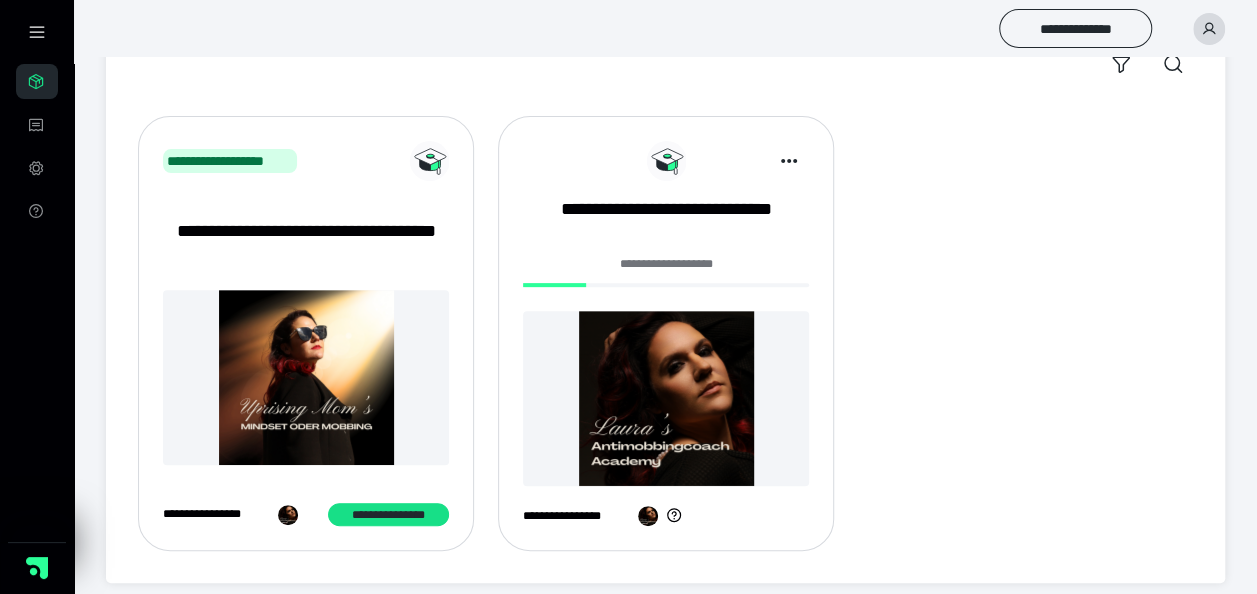 click on "**********" at bounding box center [666, 264] 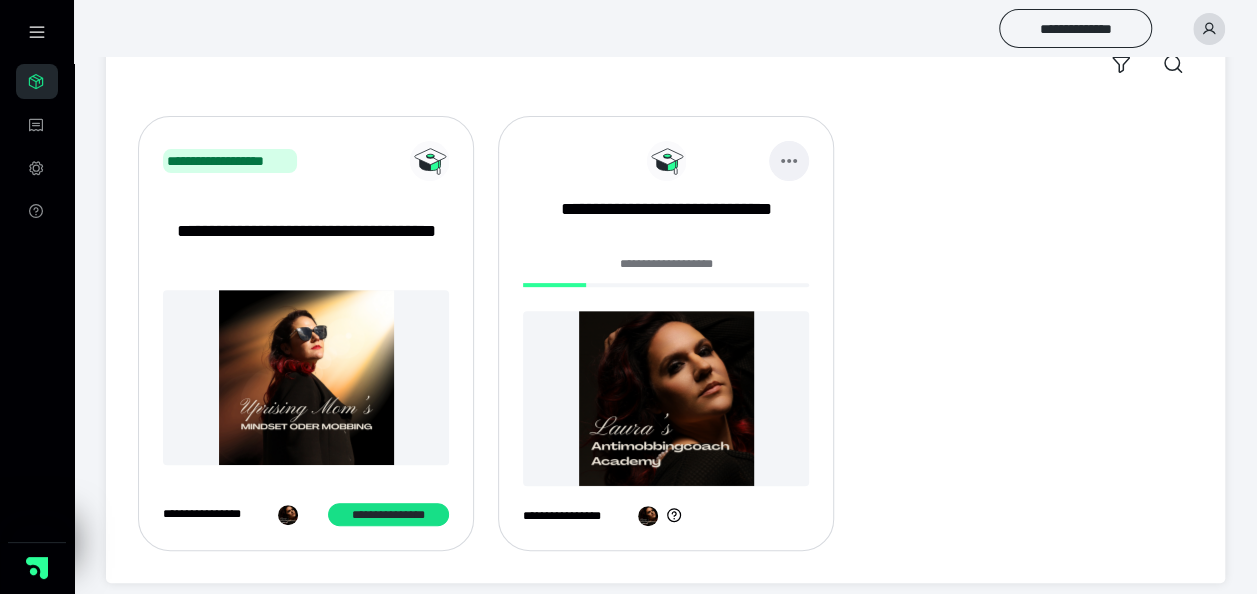 click 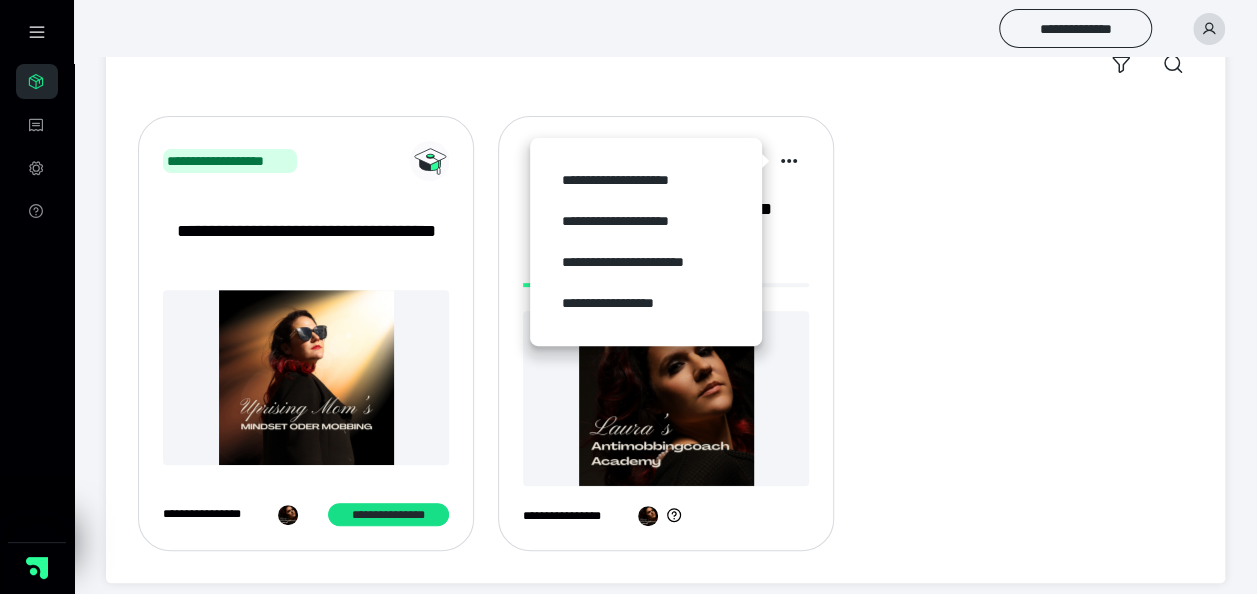 click on "**********" at bounding box center [666, 333] 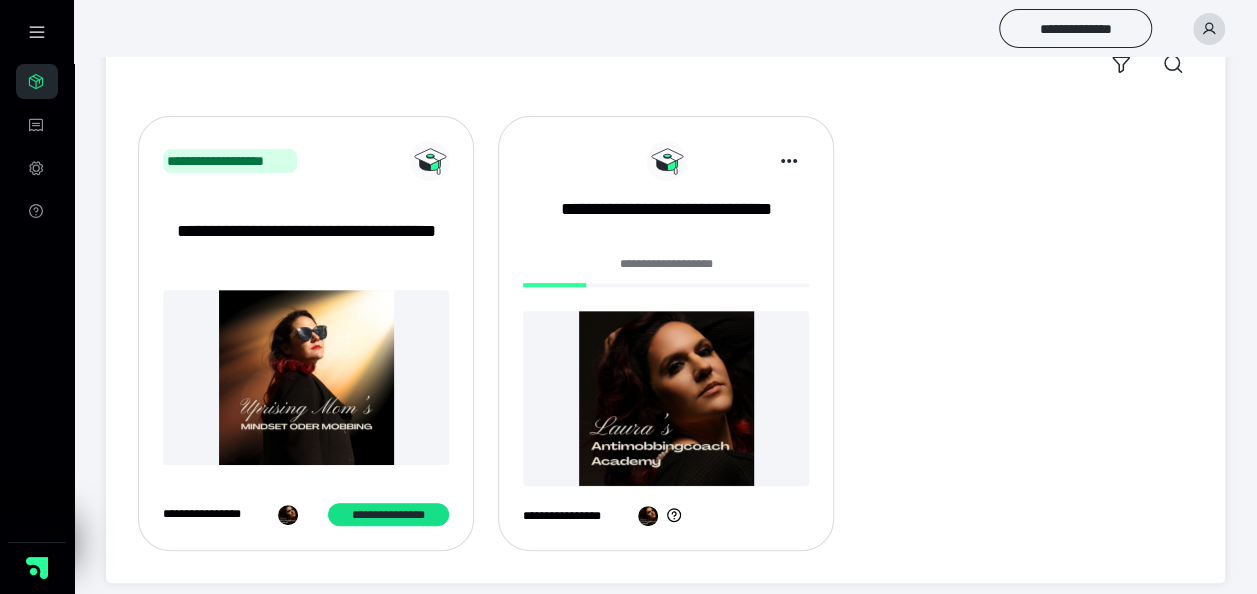 click at bounding box center [666, 398] 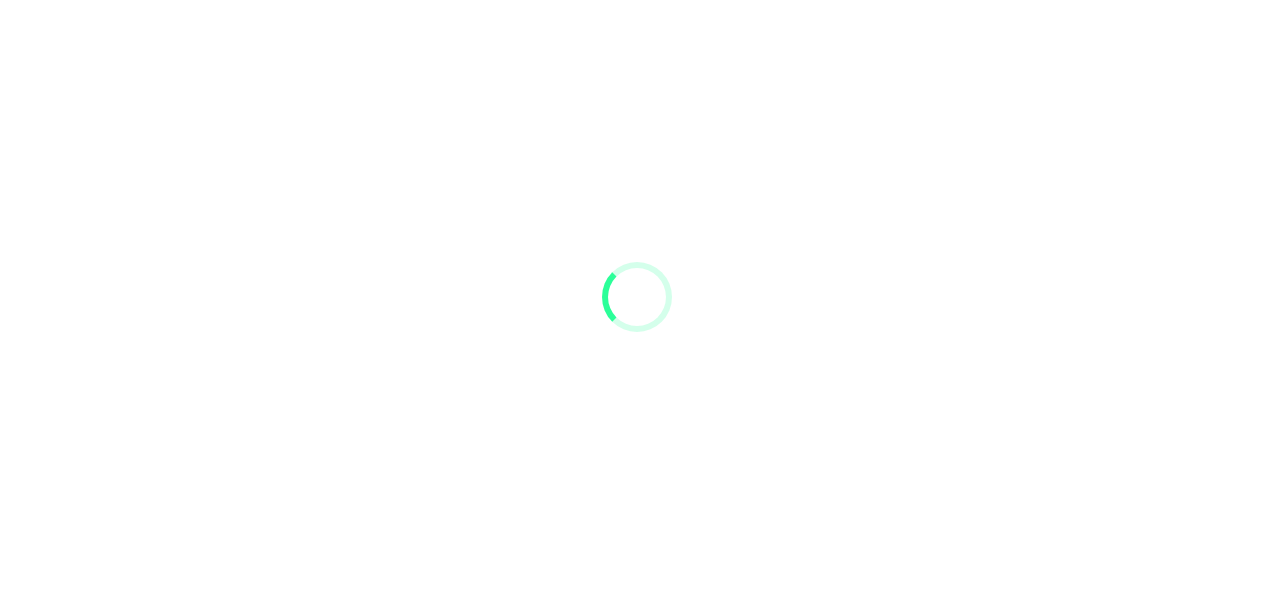 scroll, scrollTop: 0, scrollLeft: 0, axis: both 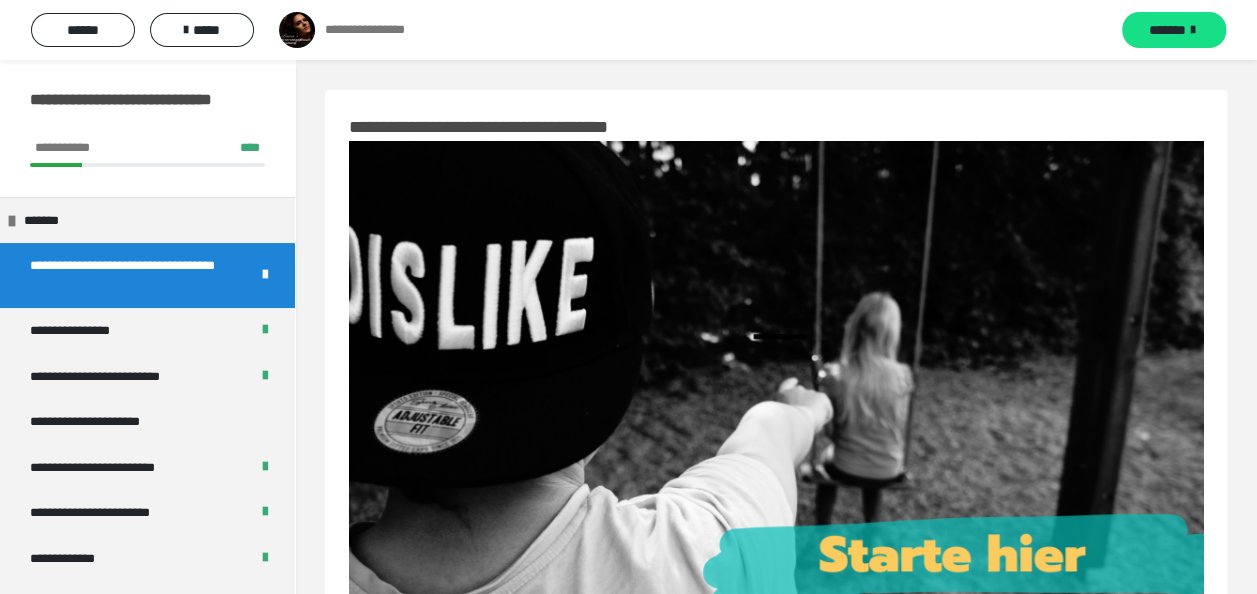 click on "**********" at bounding box center [124, 275] 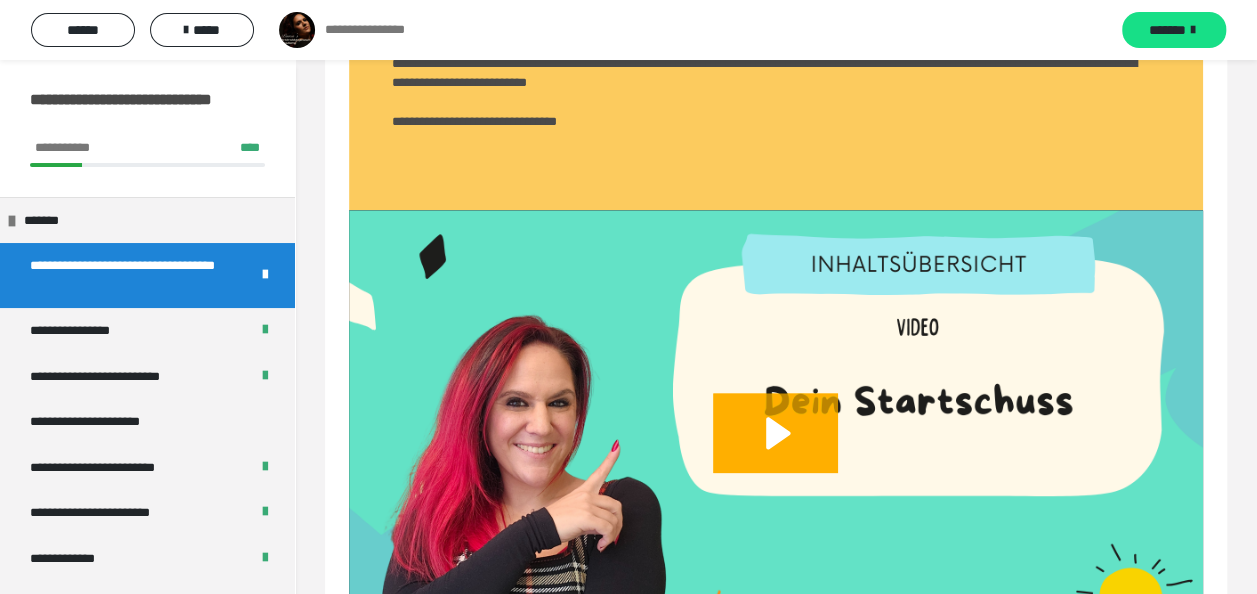 scroll, scrollTop: 1000, scrollLeft: 0, axis: vertical 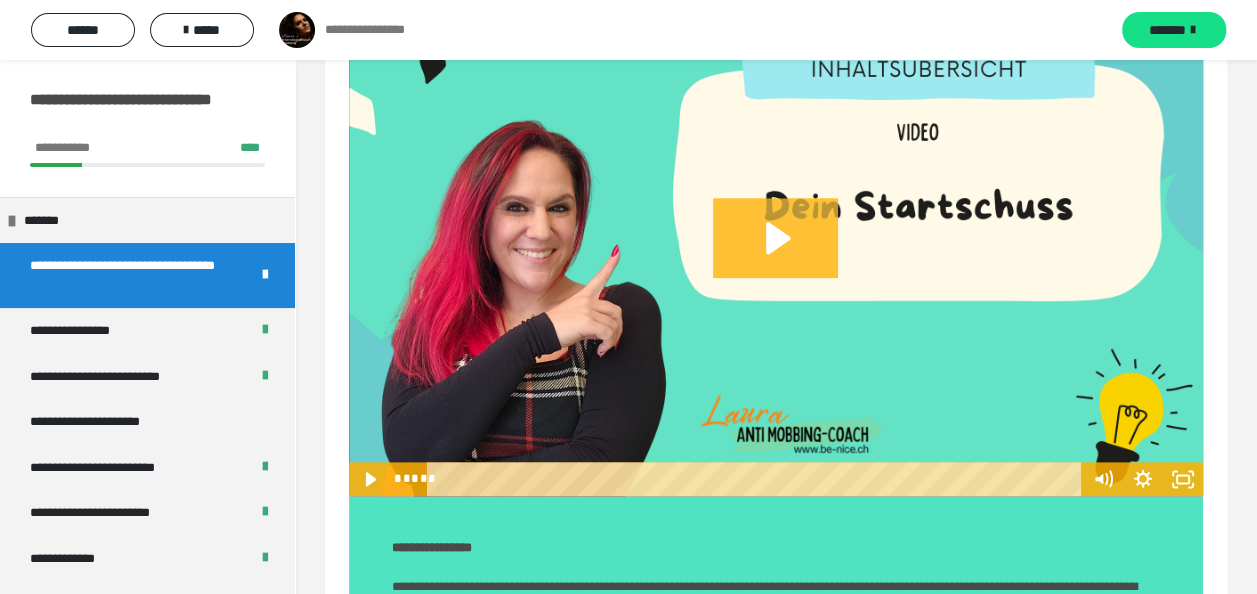 click 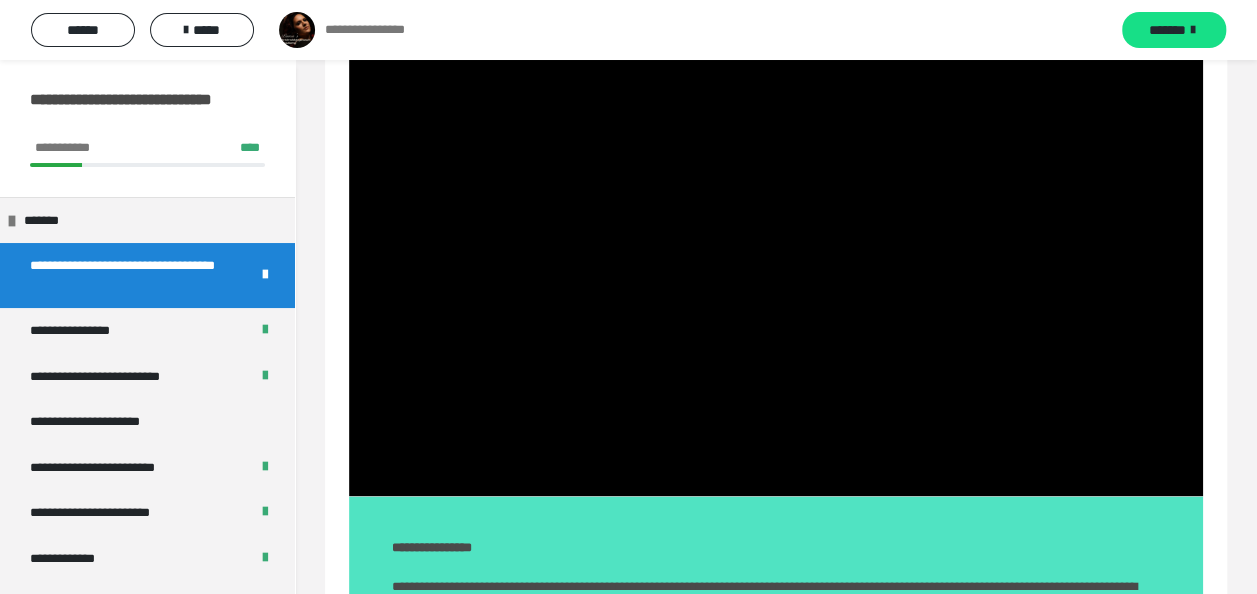 type 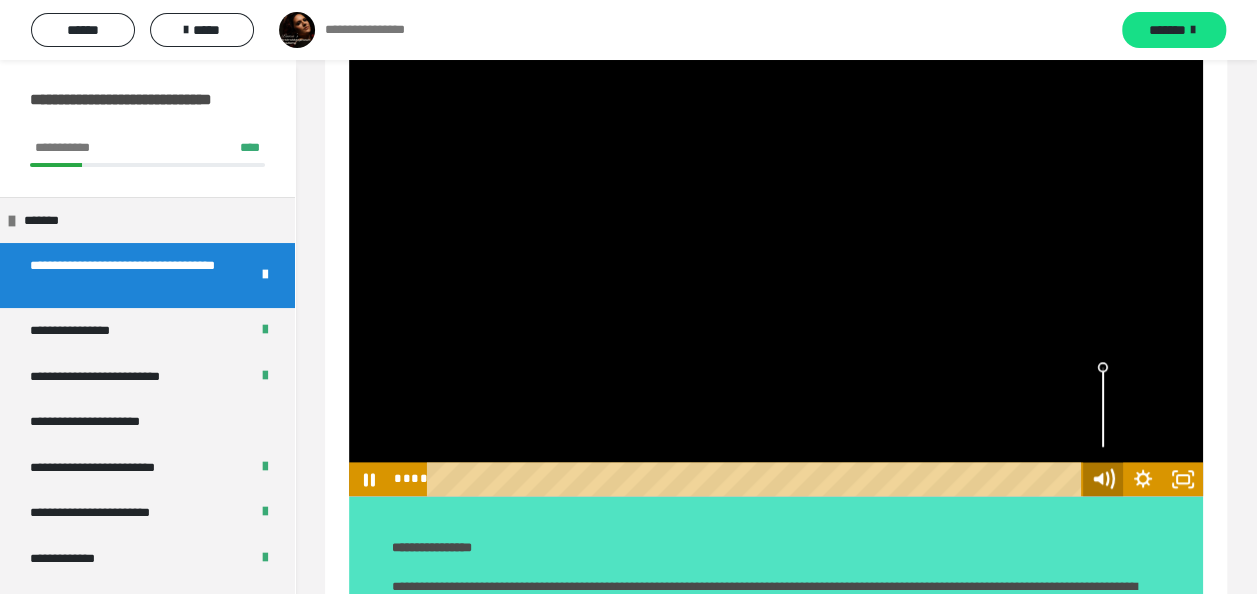 click 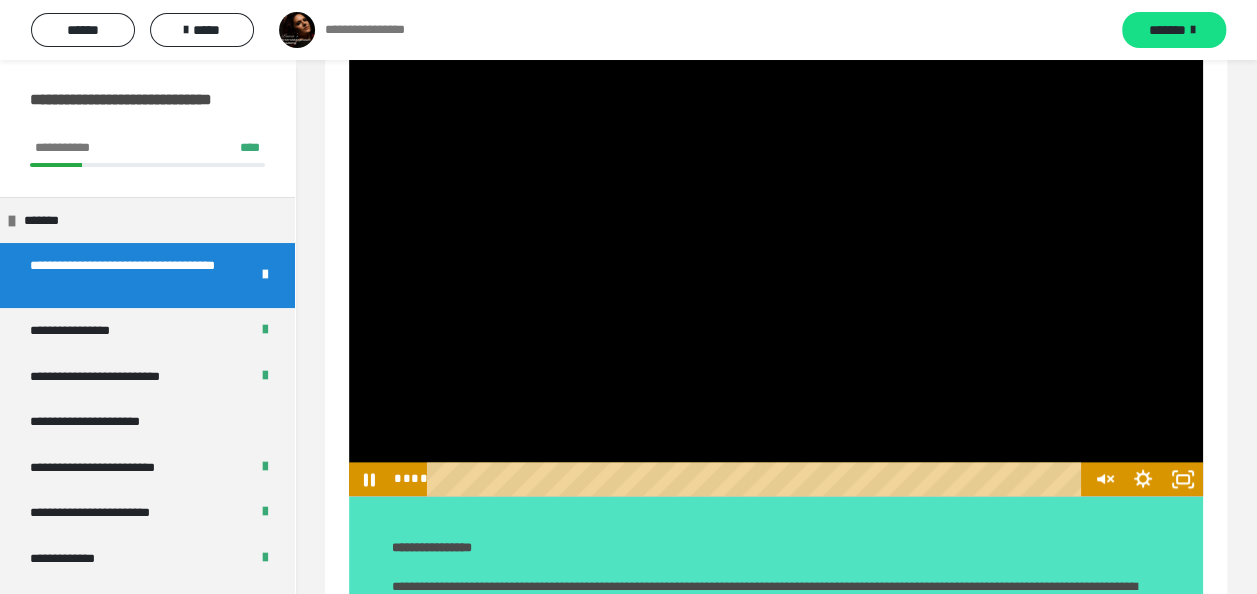 type 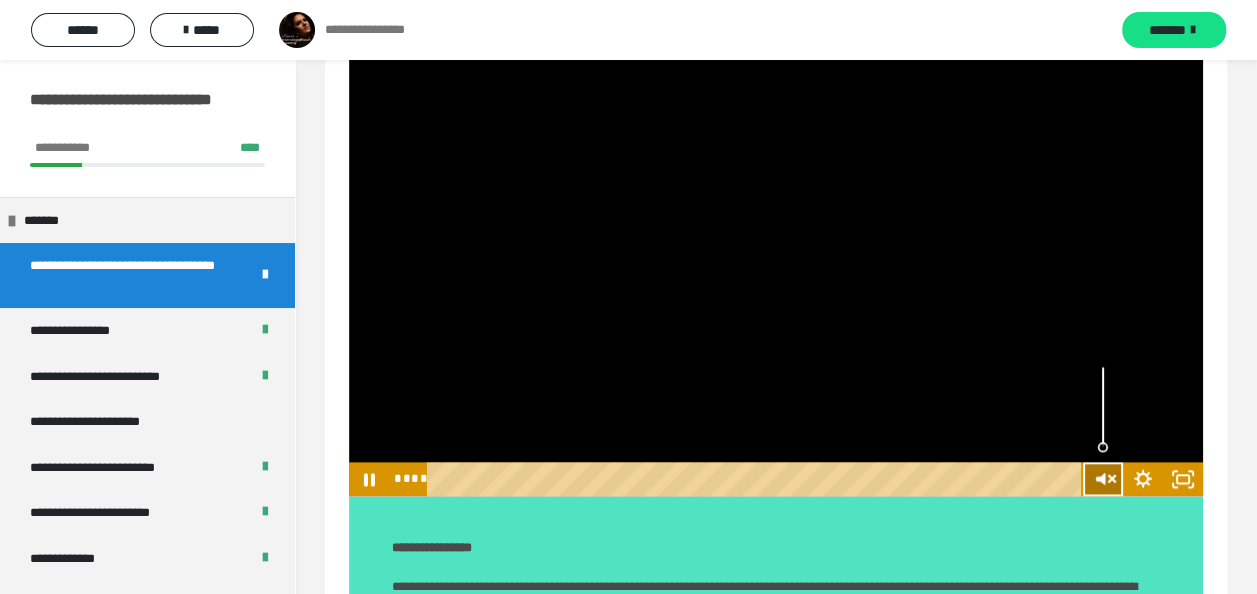 click 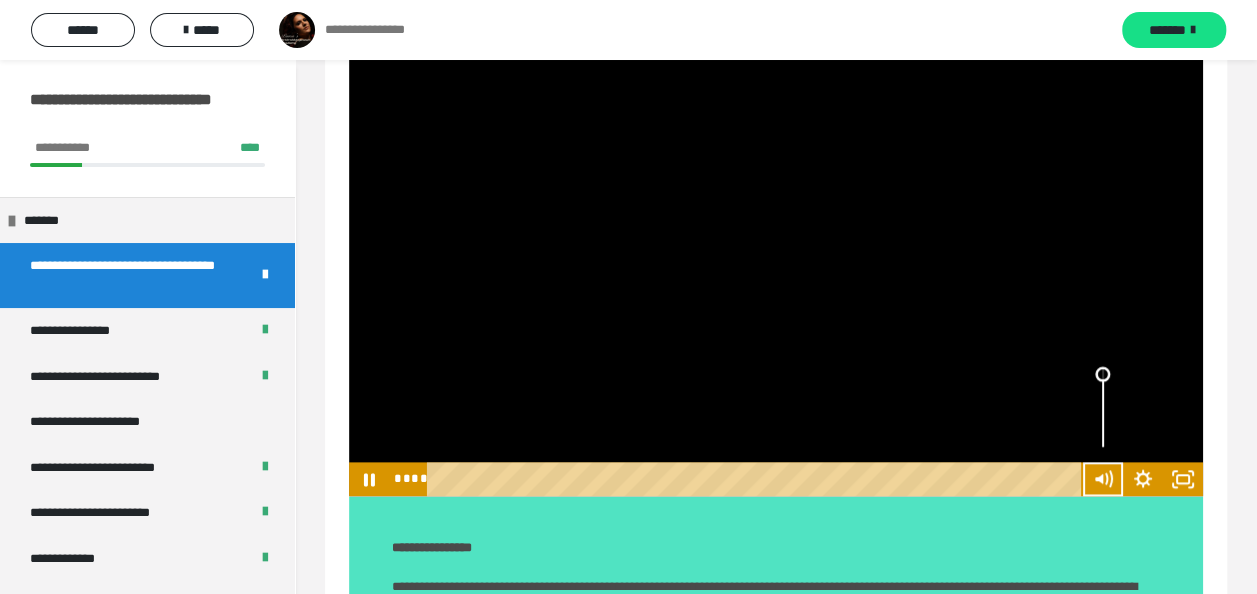 drag, startPoint x: 1098, startPoint y: 392, endPoint x: 1106, endPoint y: 298, distance: 94.33981 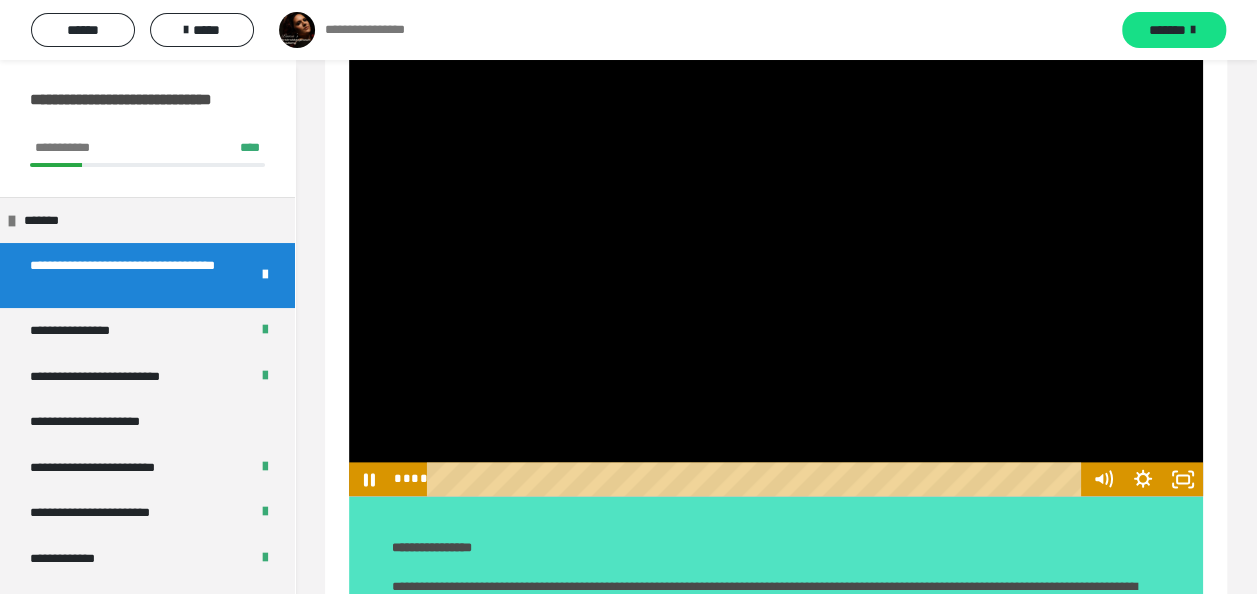 click at bounding box center [776, 255] 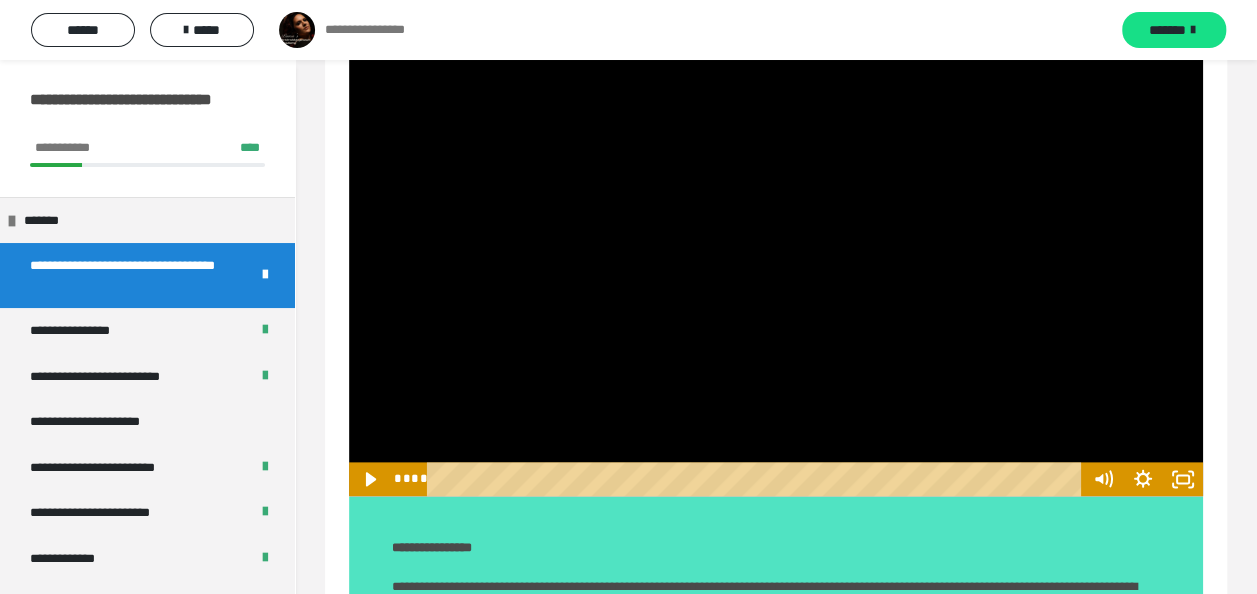 click at bounding box center [776, 255] 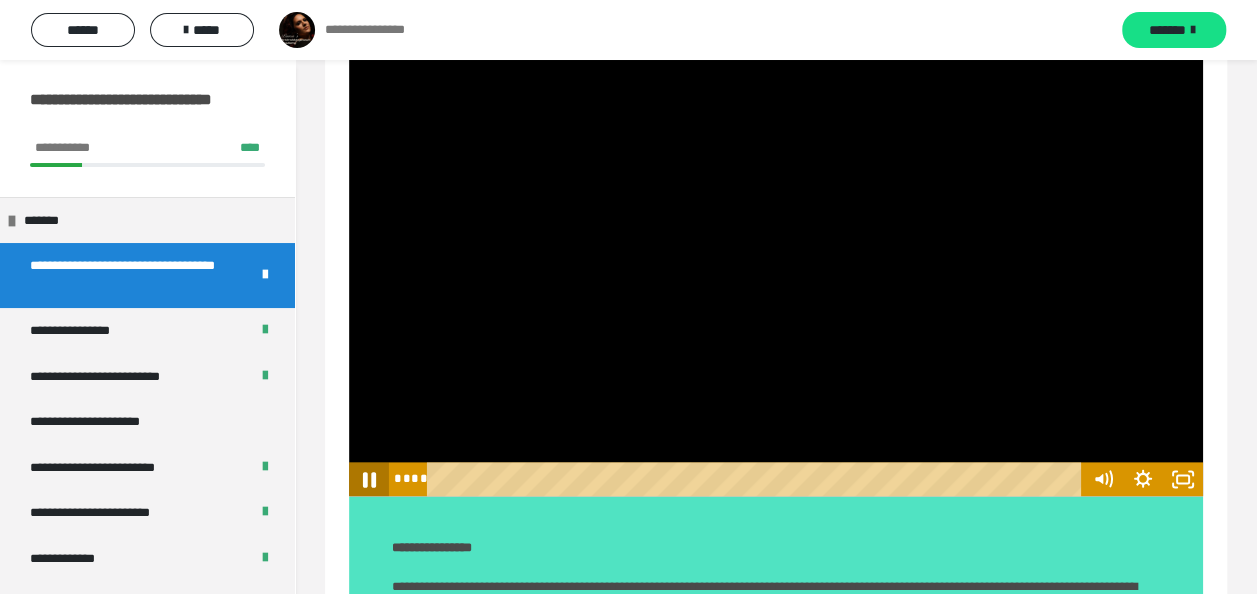 drag, startPoint x: 368, startPoint y: 476, endPoint x: 420, endPoint y: 490, distance: 53.851646 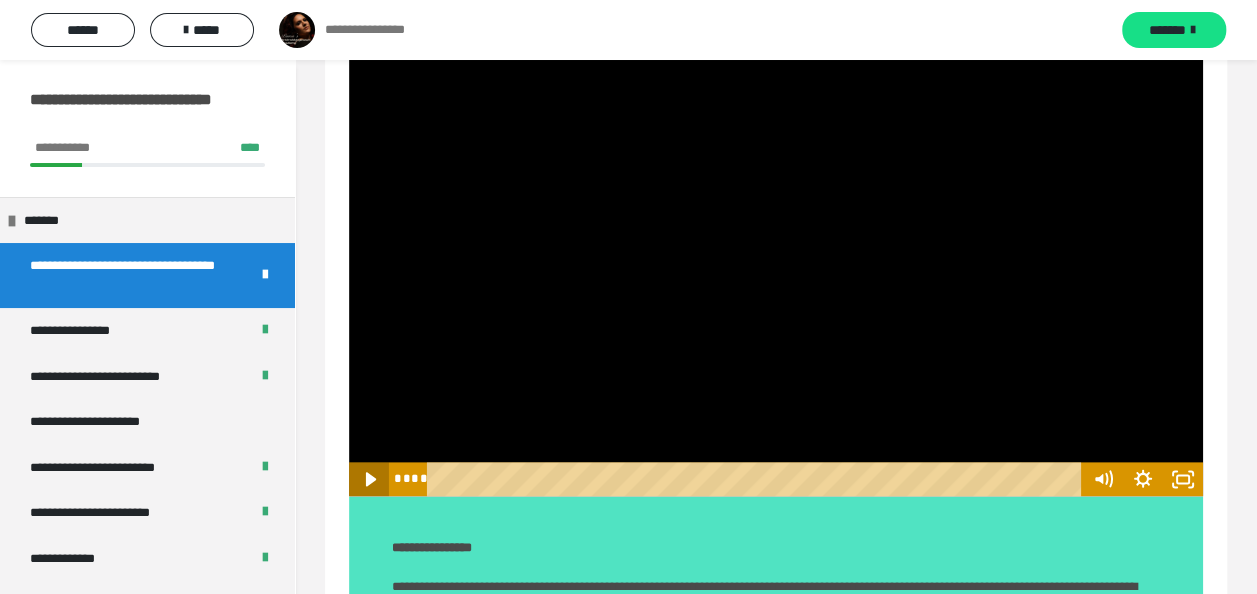 click 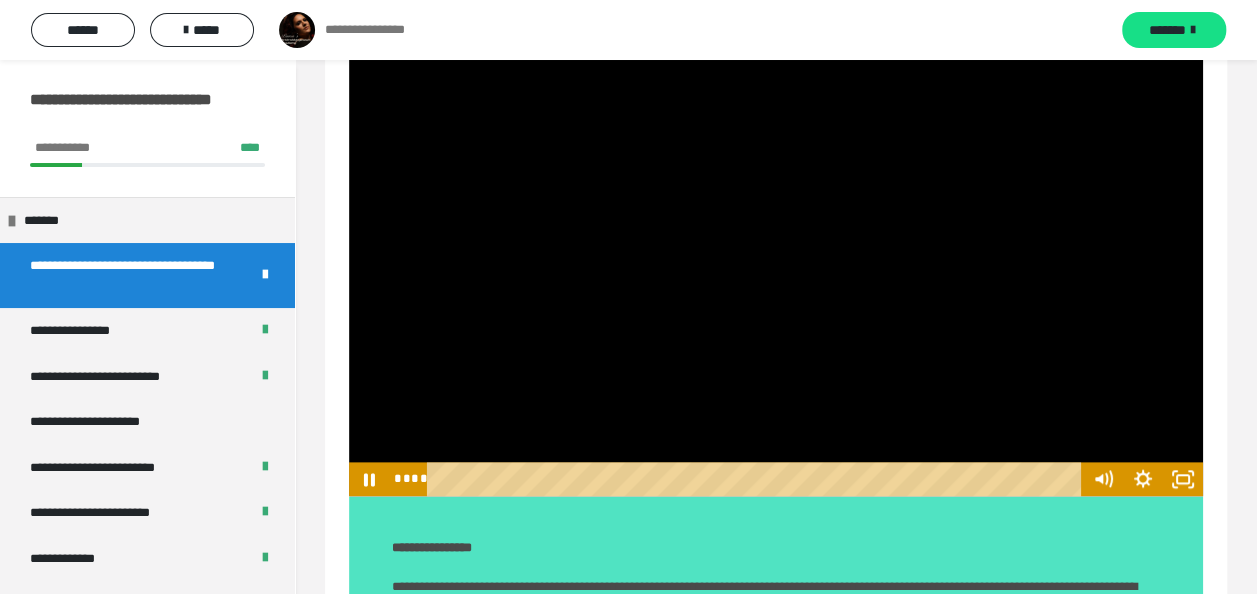 click at bounding box center [776, 255] 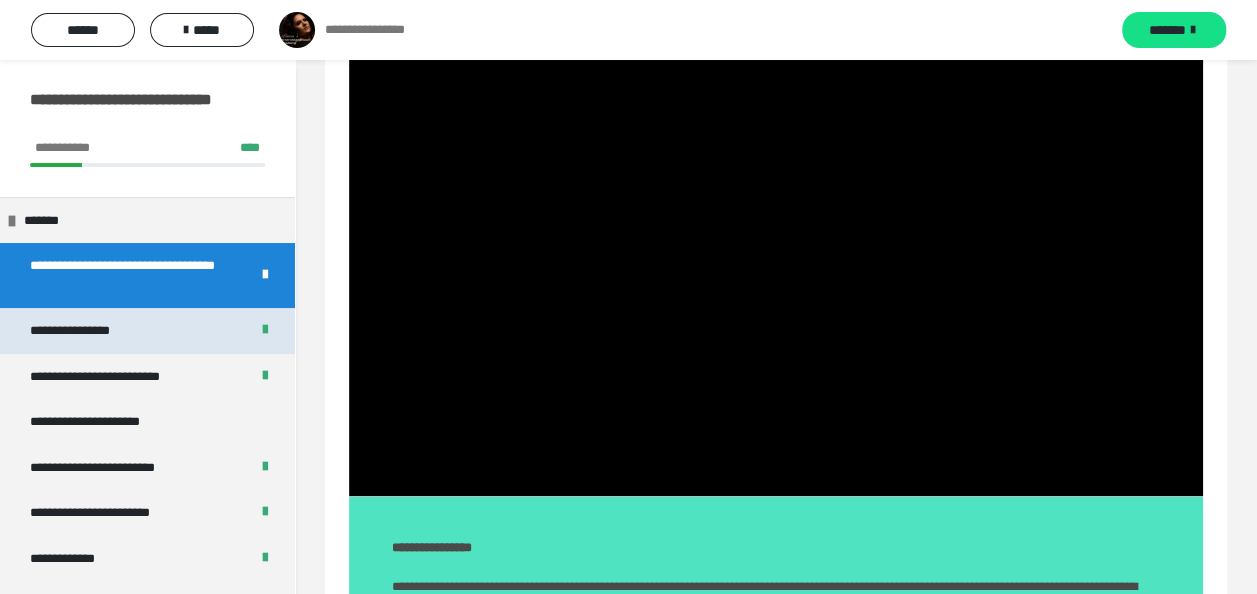 click on "**********" at bounding box center (84, 331) 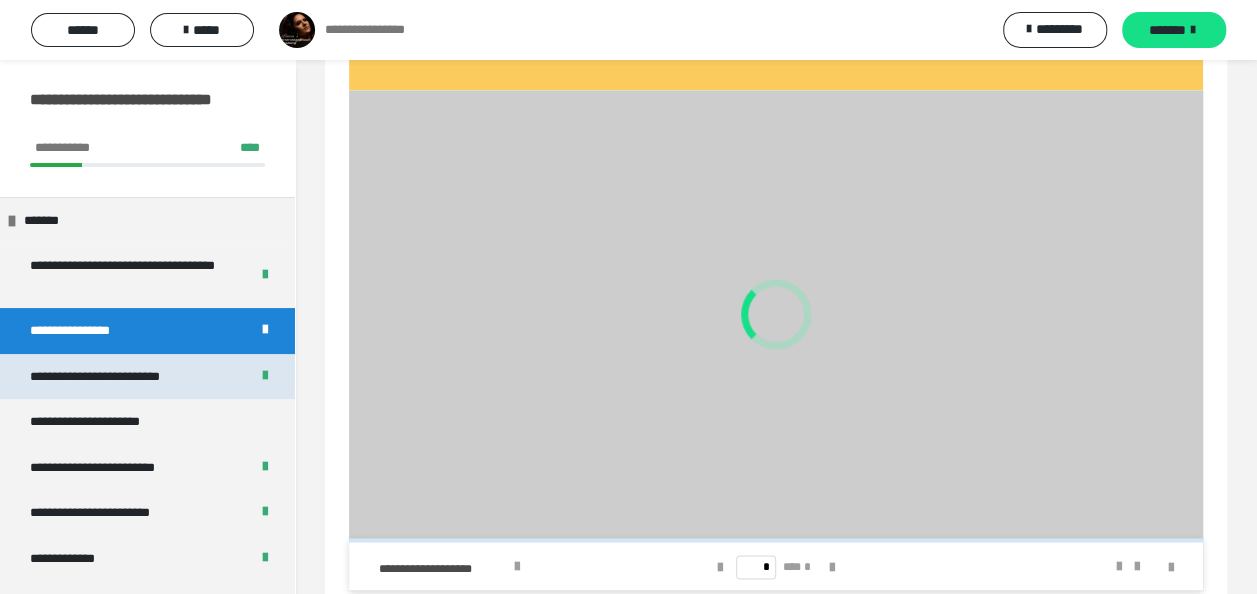 scroll, scrollTop: 1508, scrollLeft: 0, axis: vertical 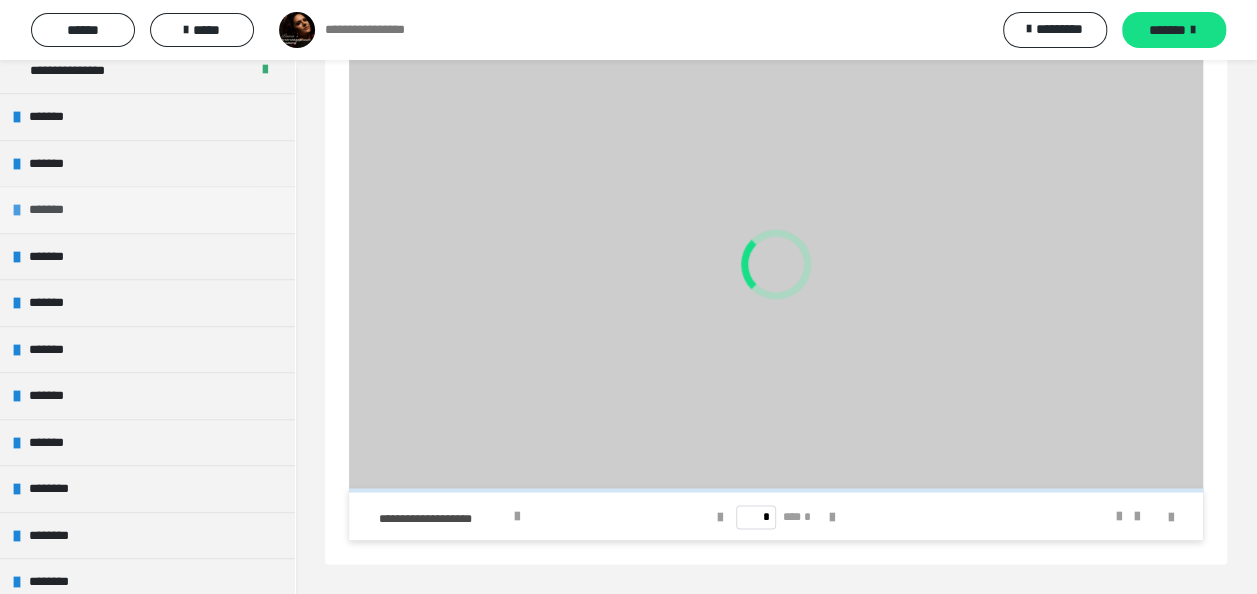 click on "*******" at bounding box center [147, 209] 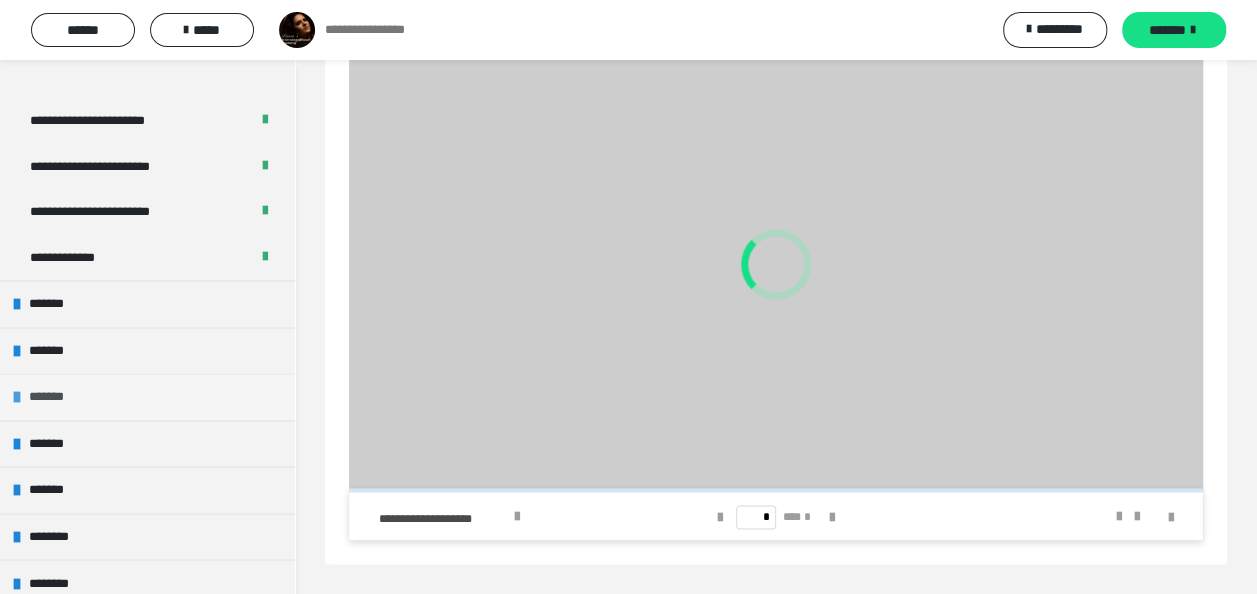scroll, scrollTop: 1400, scrollLeft: 0, axis: vertical 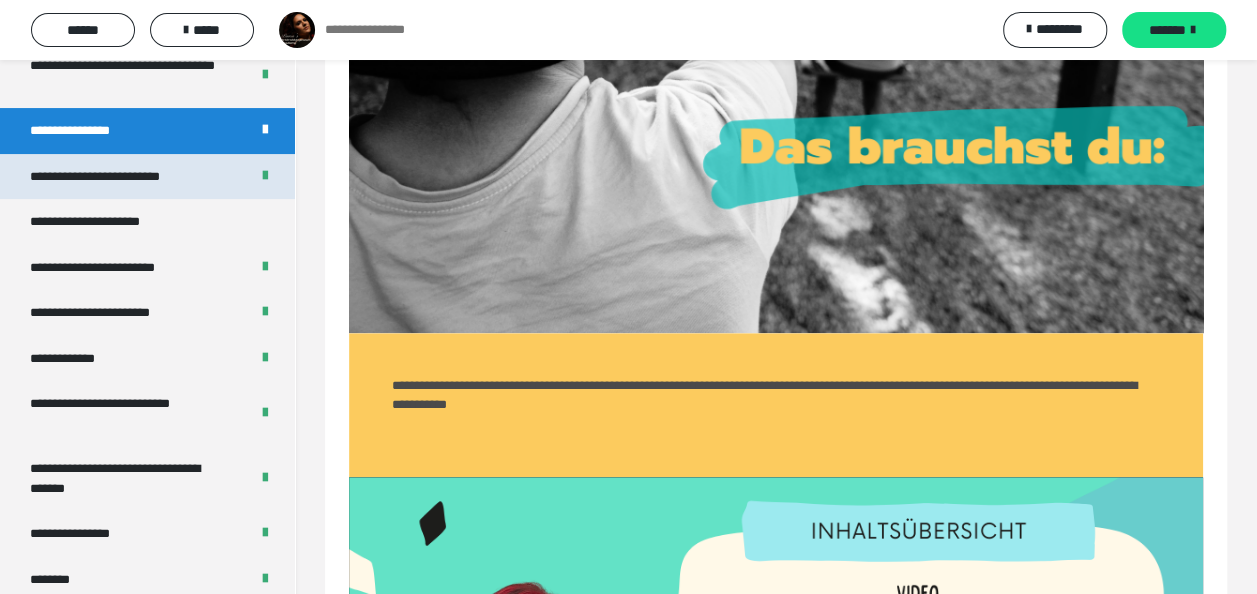 click on "**********" at bounding box center (118, 177) 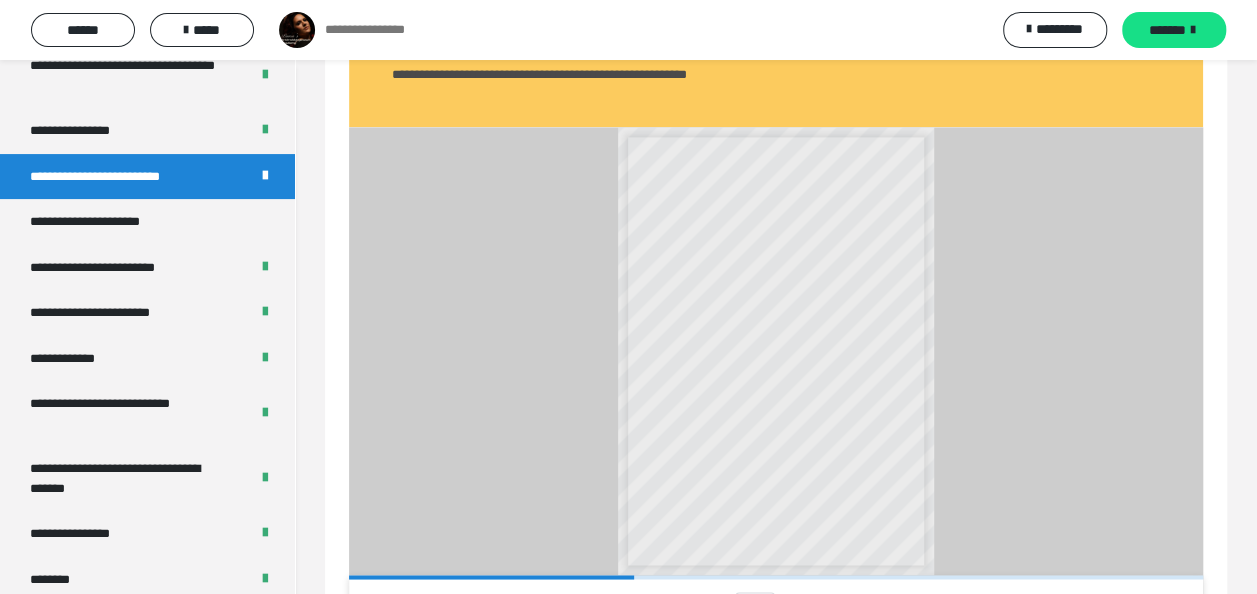 scroll, scrollTop: 1268, scrollLeft: 0, axis: vertical 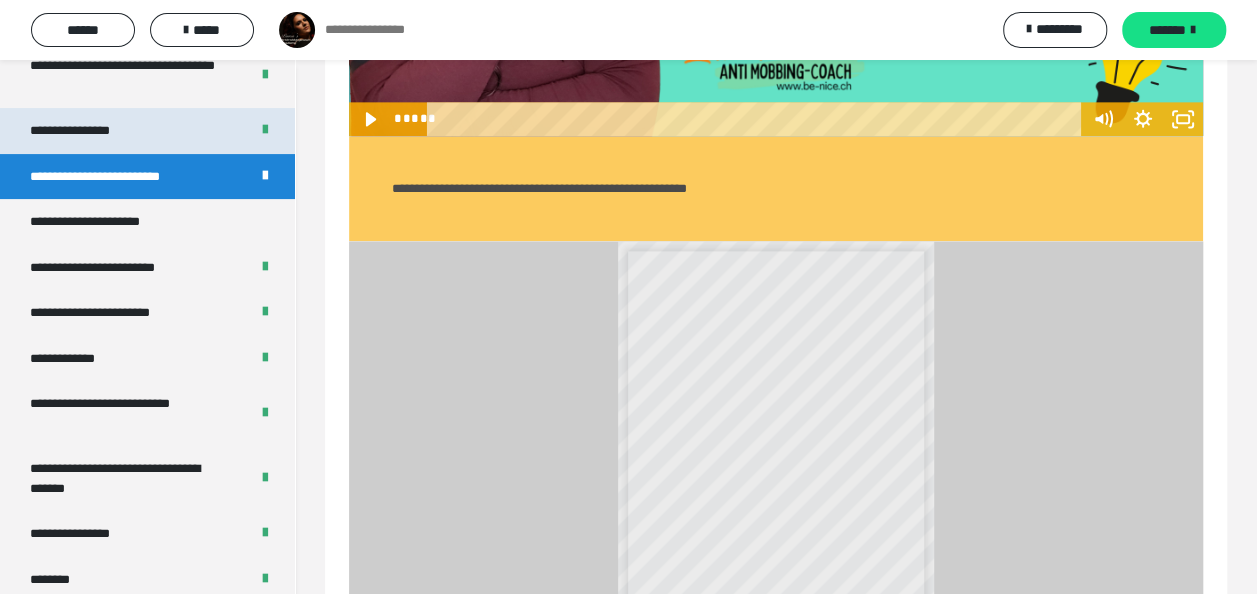 click on "**********" at bounding box center (147, 131) 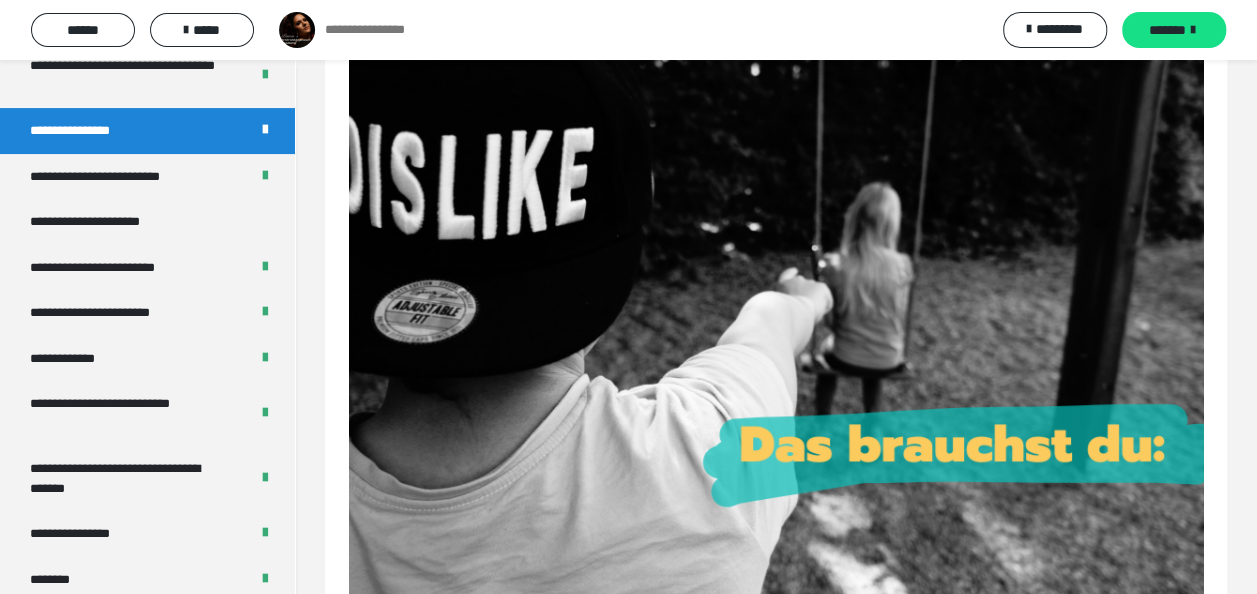 scroll, scrollTop: 8, scrollLeft: 0, axis: vertical 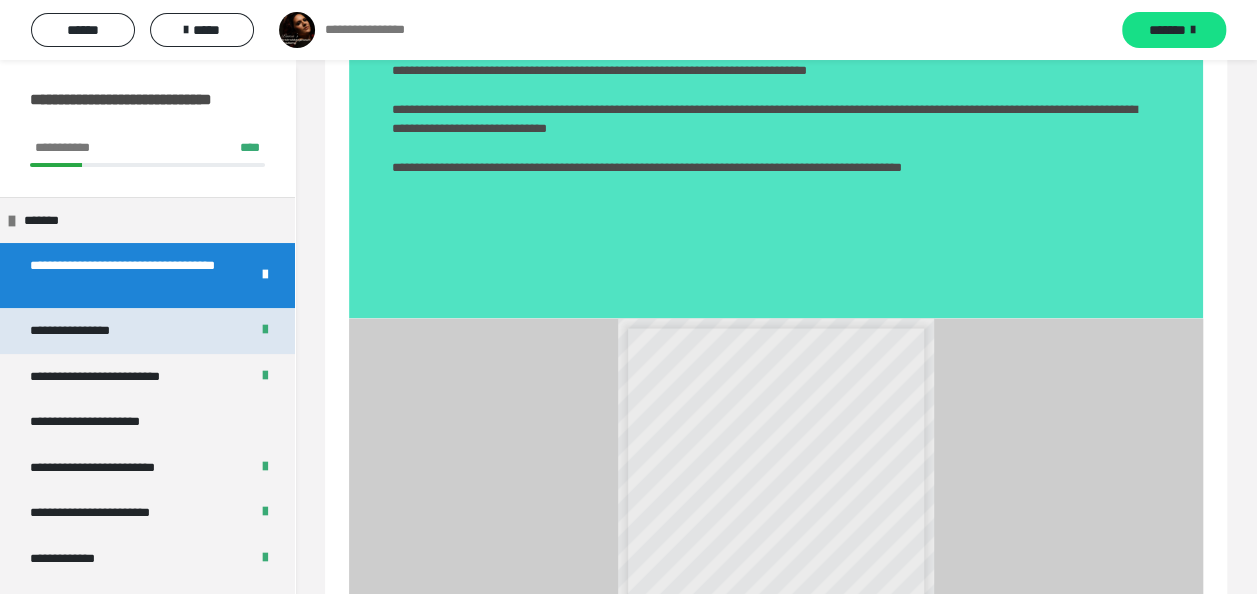 click on "**********" at bounding box center (84, 331) 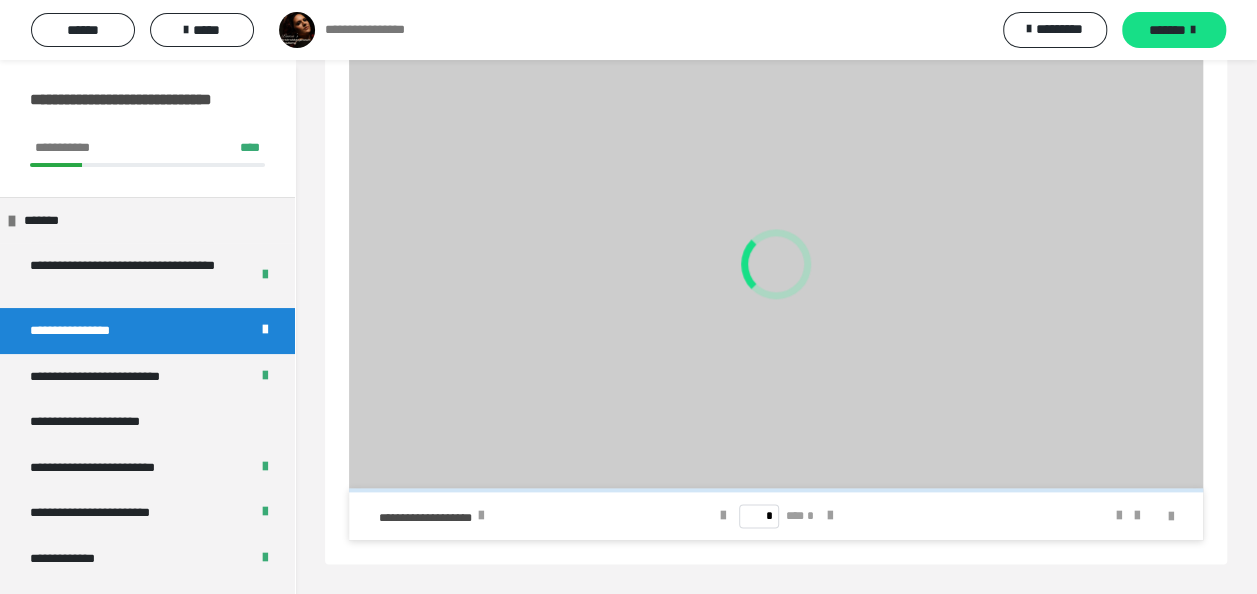 scroll, scrollTop: 1047, scrollLeft: 0, axis: vertical 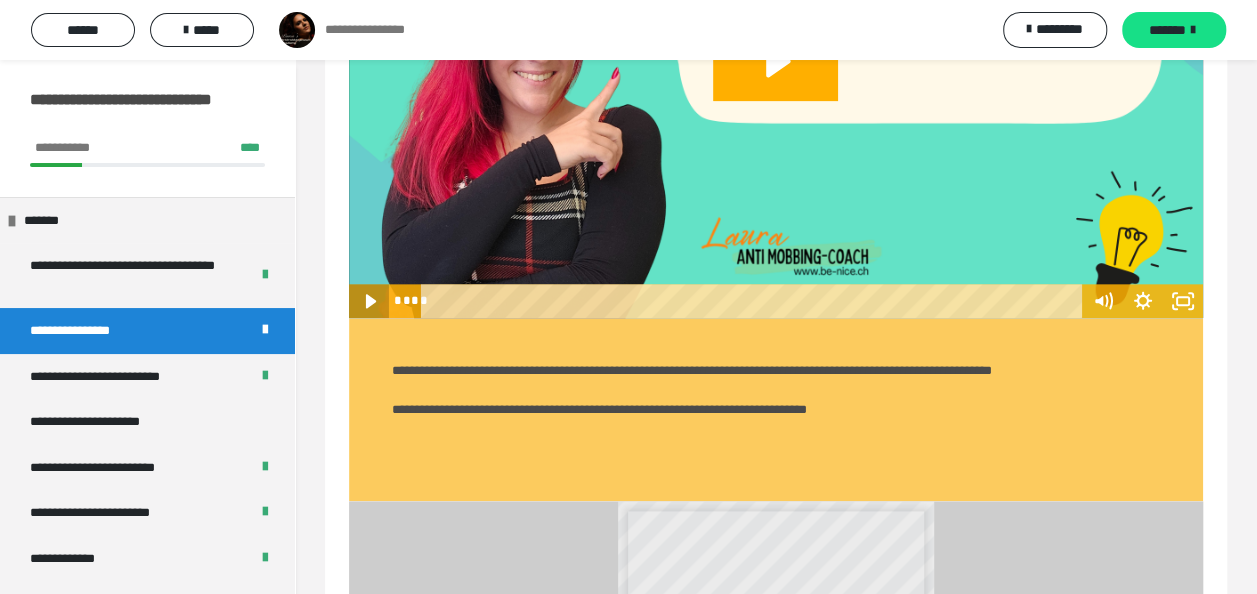 click 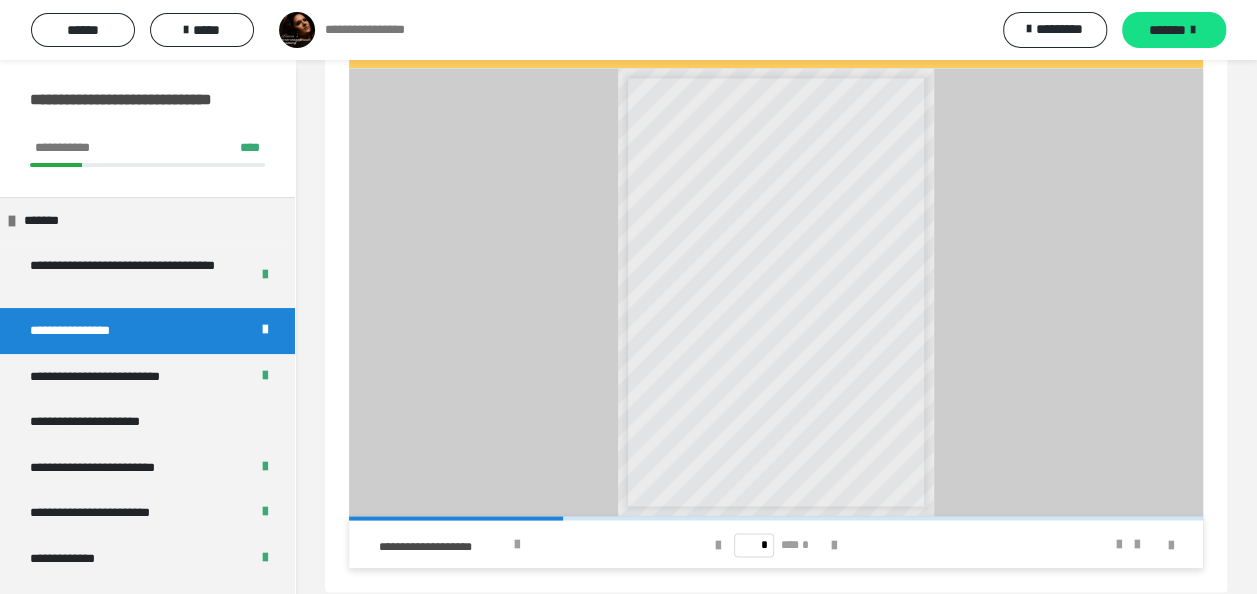 scroll, scrollTop: 1508, scrollLeft: 0, axis: vertical 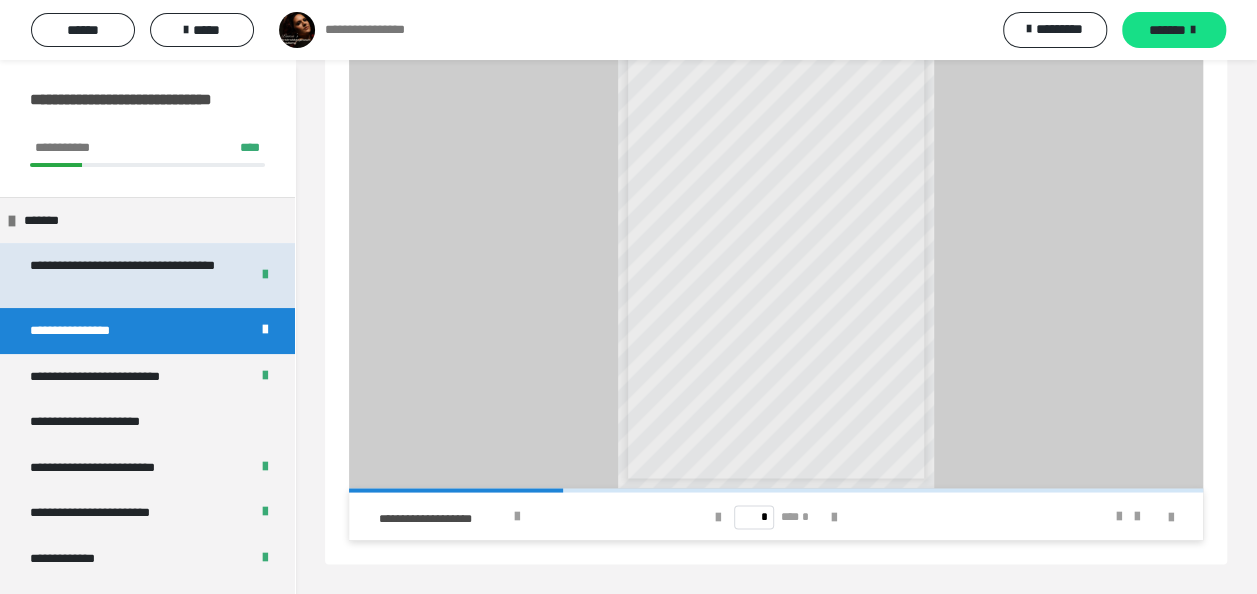 click on "**********" at bounding box center [124, 275] 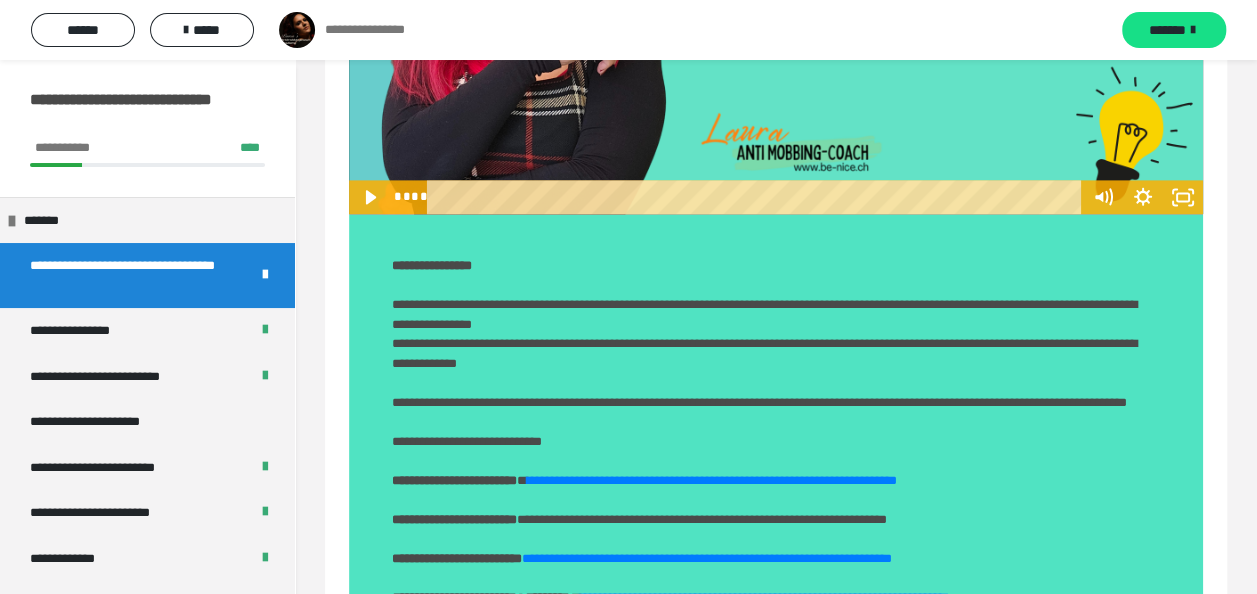 scroll, scrollTop: 1300, scrollLeft: 0, axis: vertical 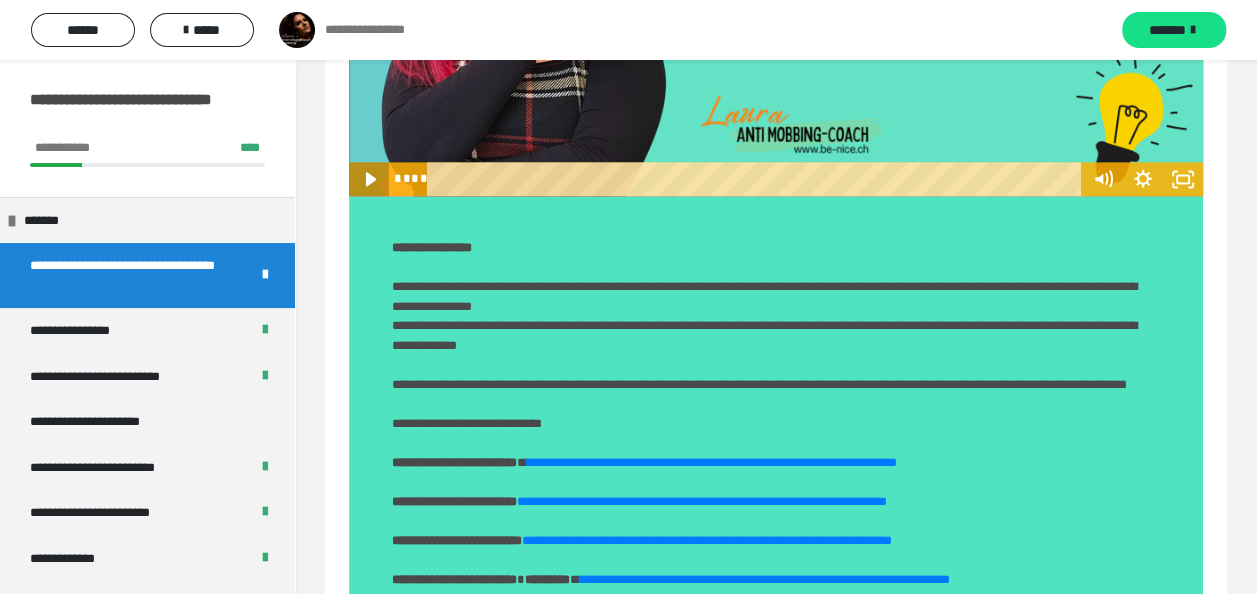 click 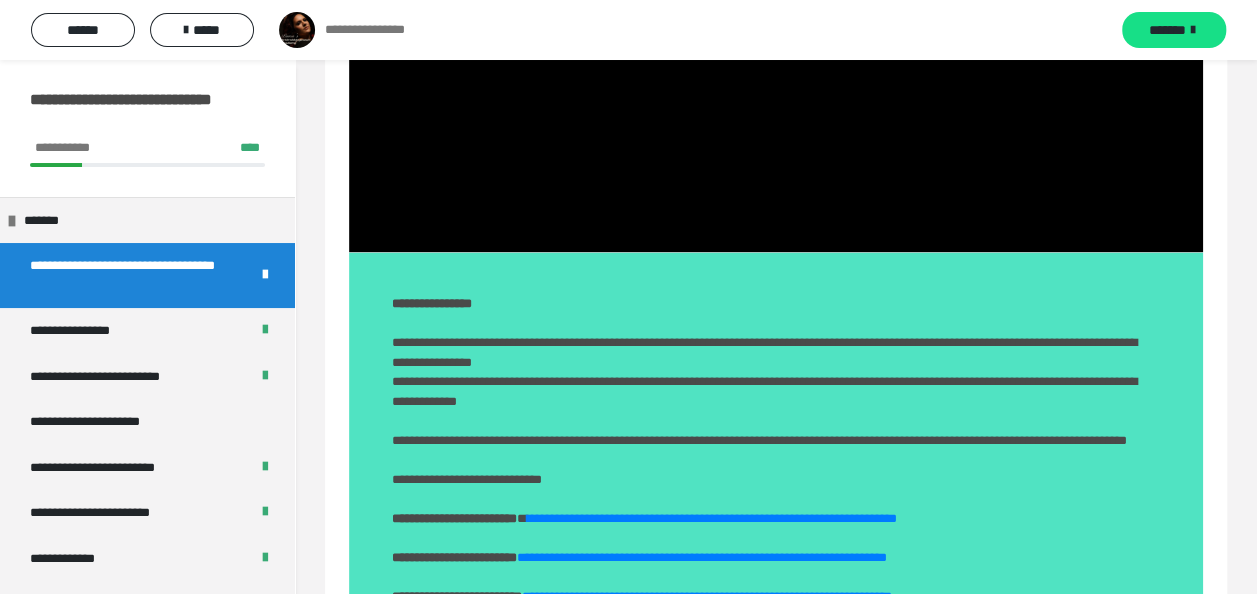 scroll, scrollTop: 1439, scrollLeft: 0, axis: vertical 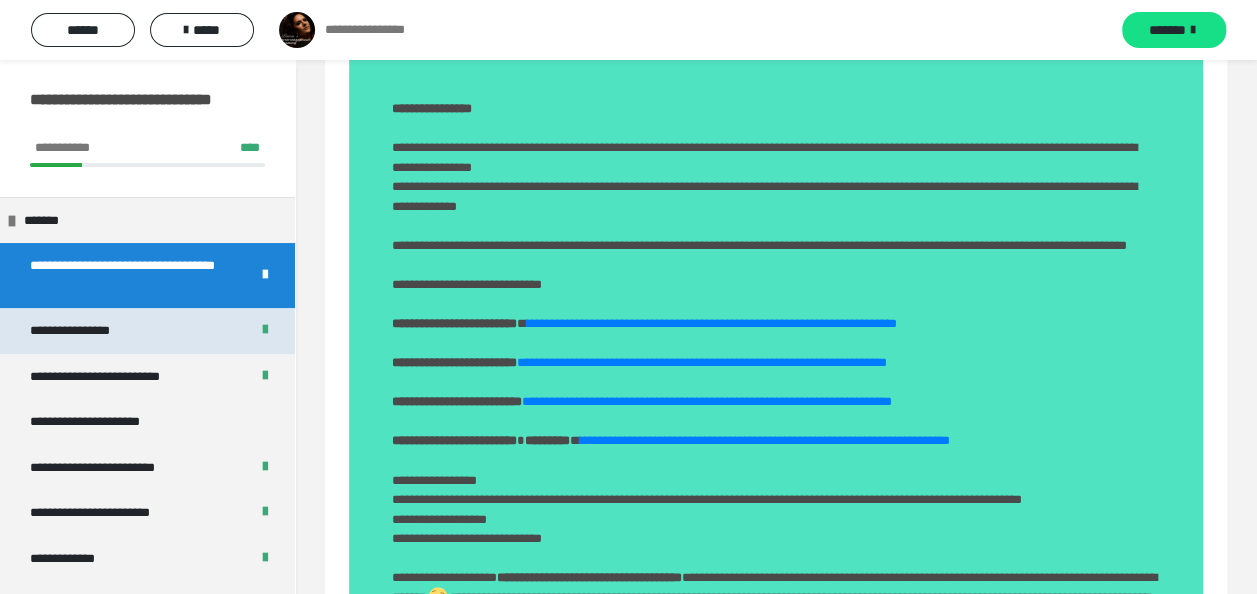 click on "**********" at bounding box center [84, 331] 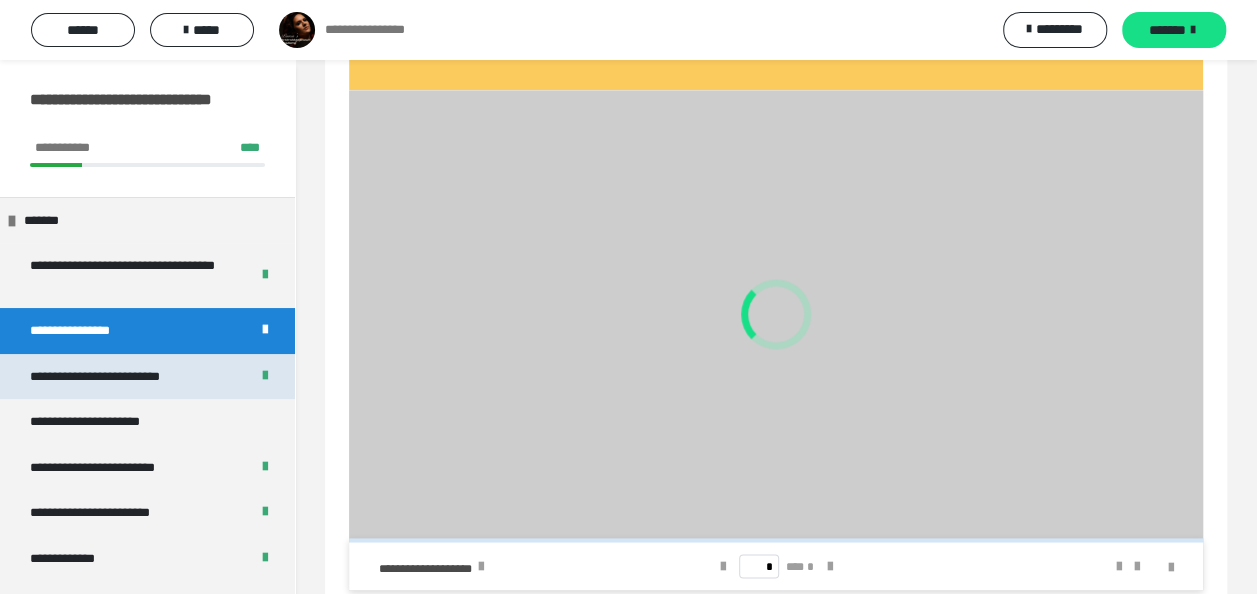 scroll, scrollTop: 1047, scrollLeft: 0, axis: vertical 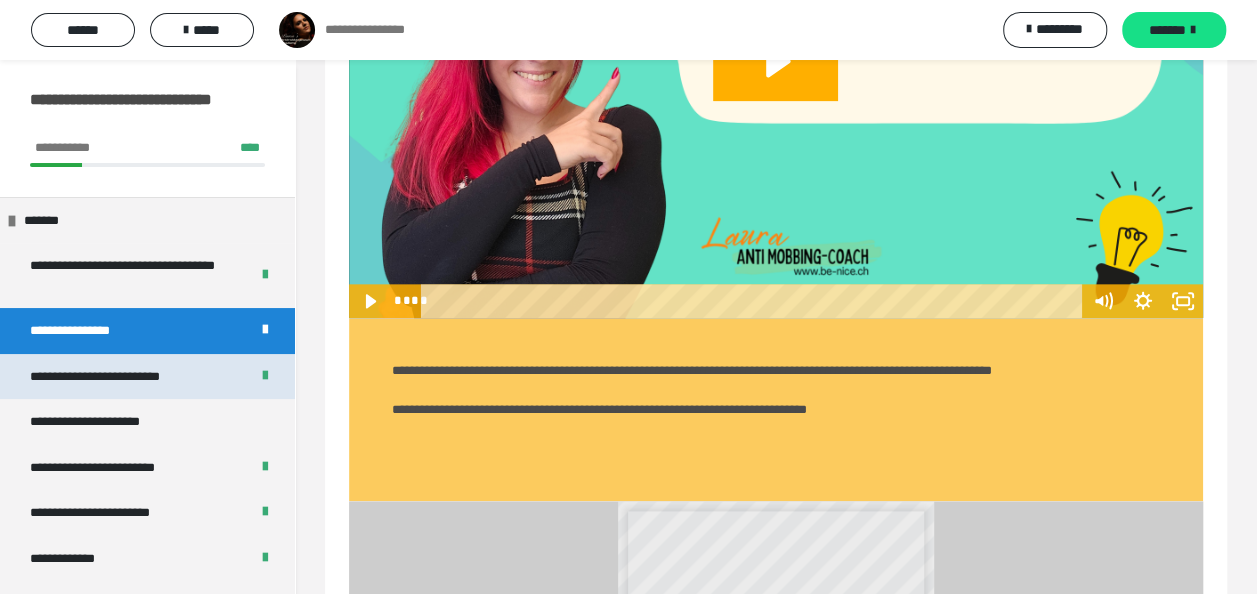 click on "**********" at bounding box center (118, 377) 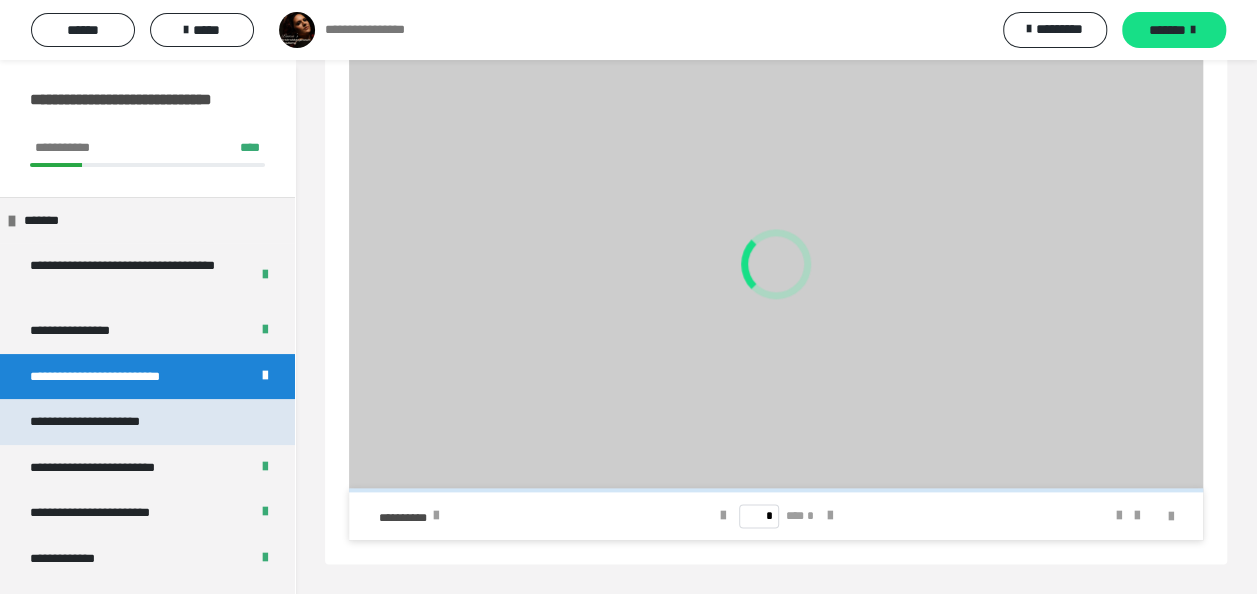 scroll, scrollTop: 1008, scrollLeft: 0, axis: vertical 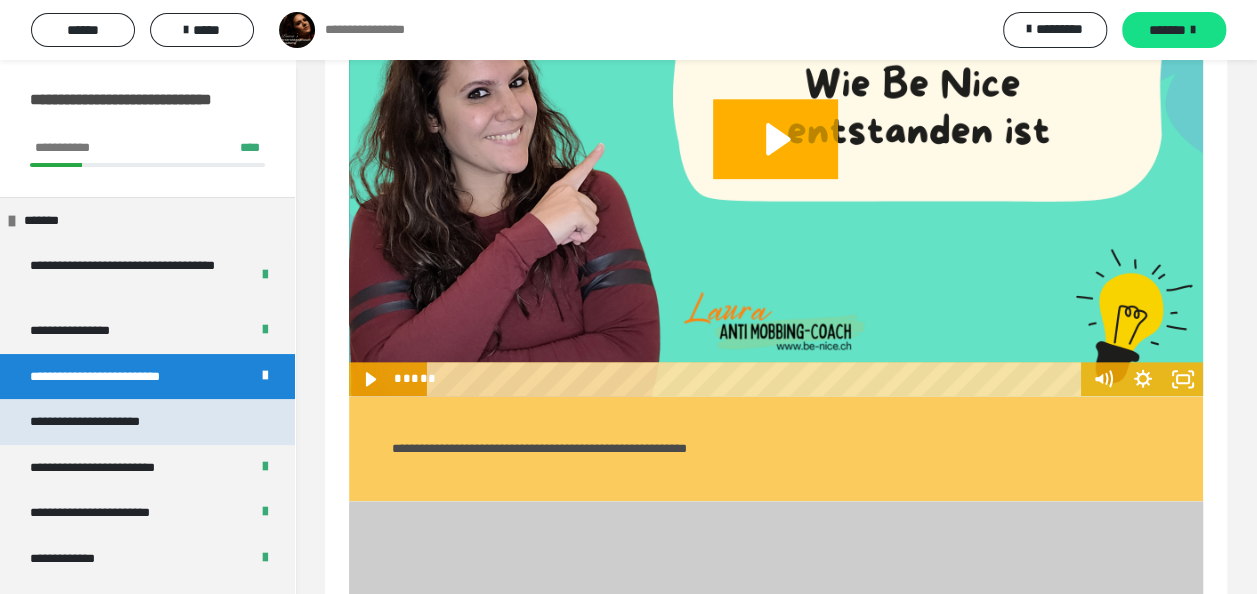click on "**********" at bounding box center [108, 422] 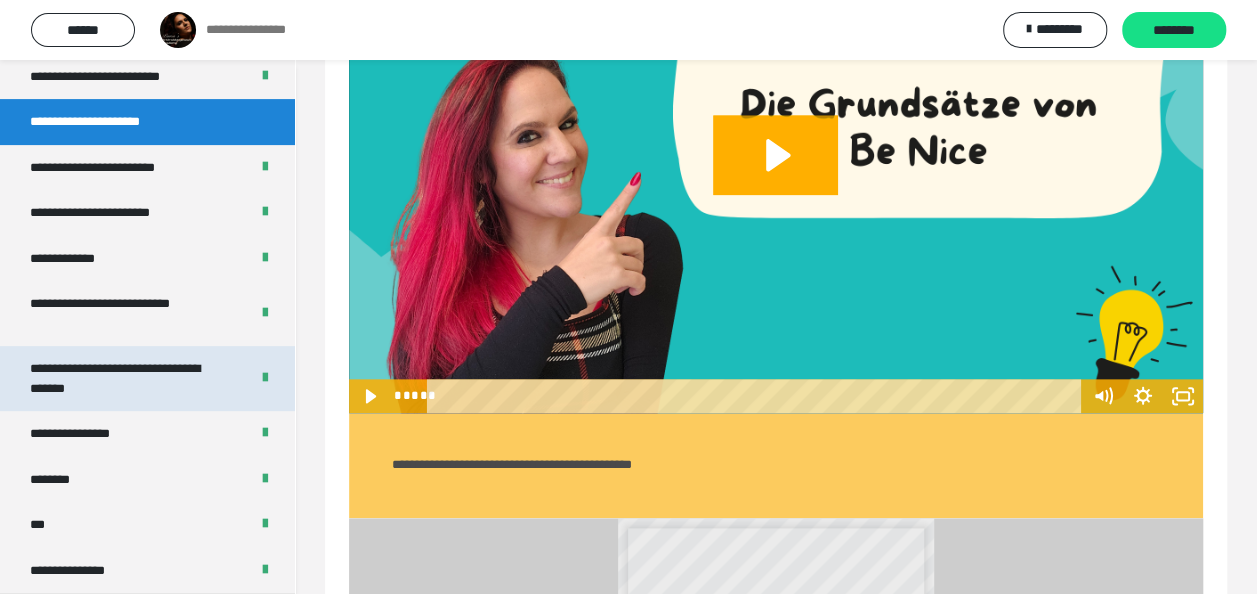 scroll, scrollTop: 400, scrollLeft: 0, axis: vertical 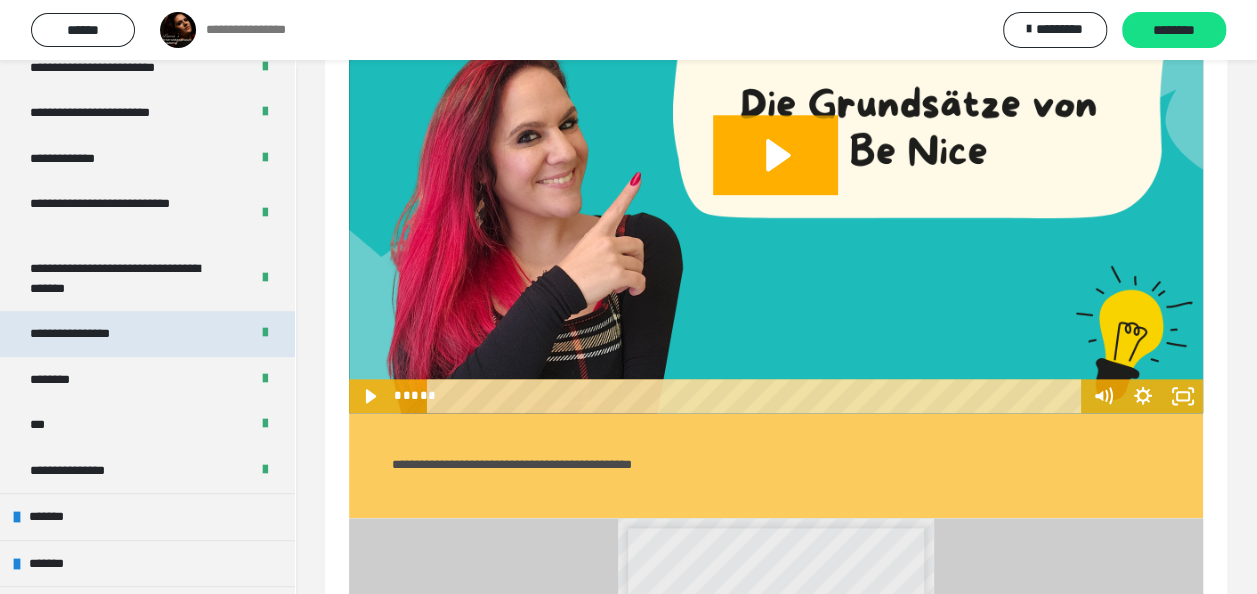 click on "**********" at bounding box center (86, 334) 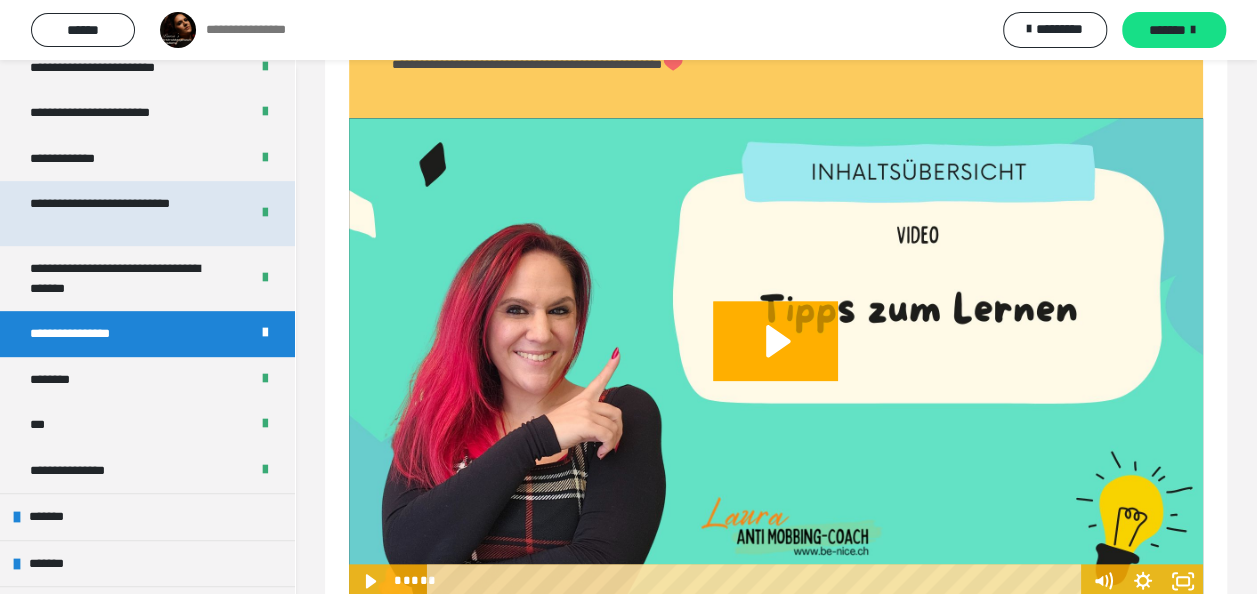 scroll, scrollTop: 284, scrollLeft: 0, axis: vertical 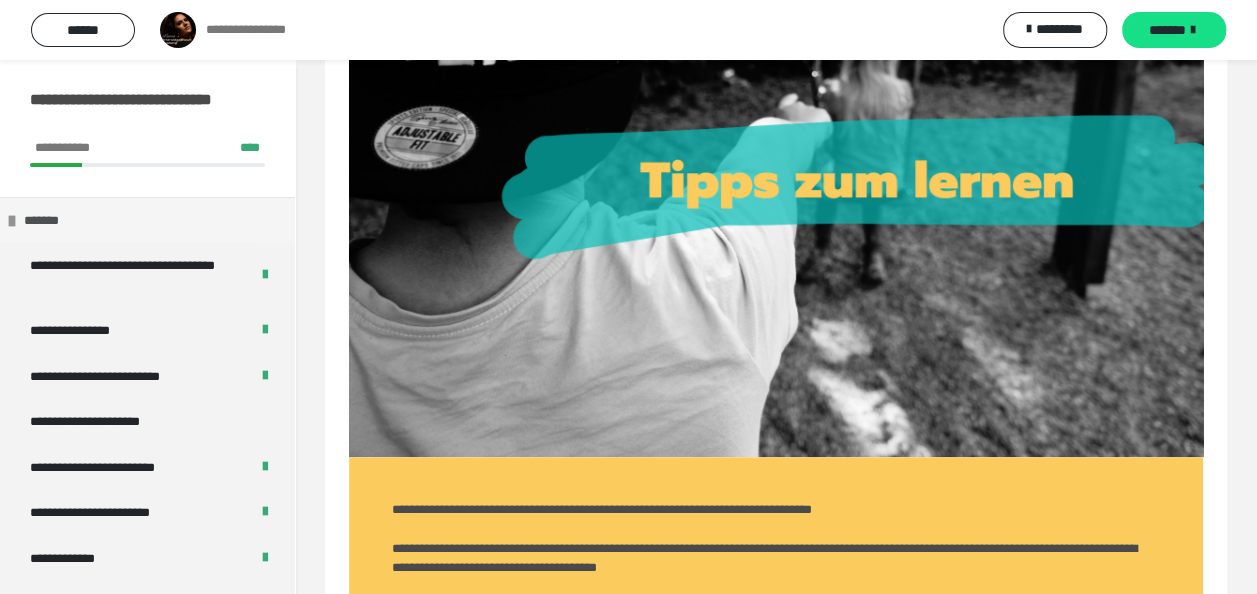 click on "*******" at bounding box center [48, 221] 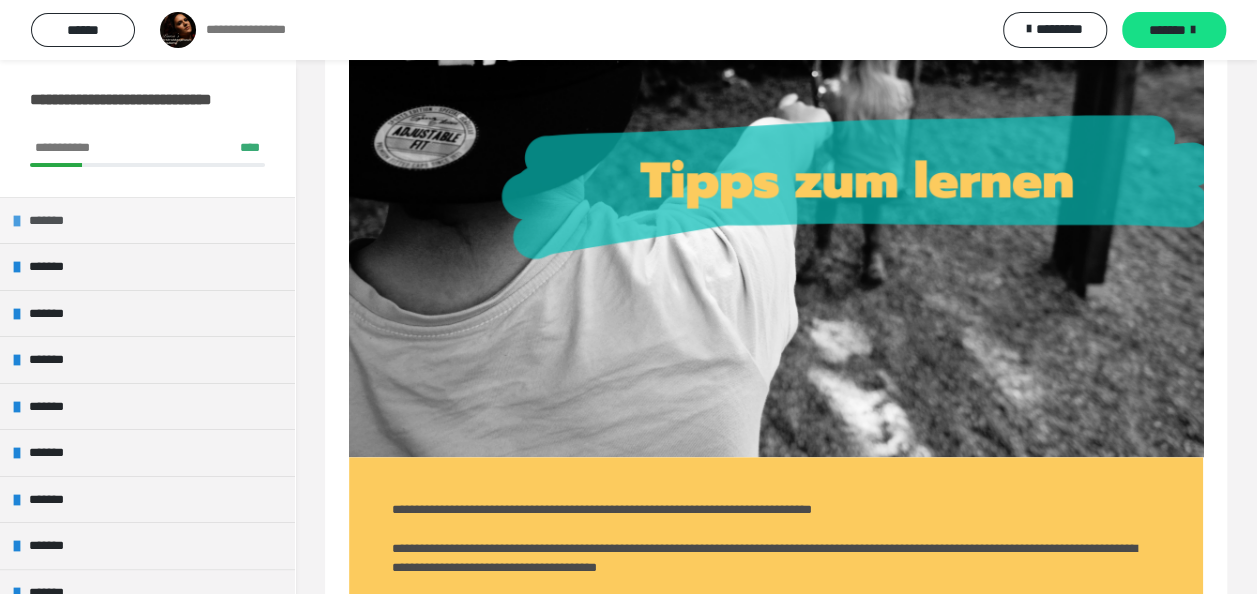 click on "*******" at bounding box center (53, 221) 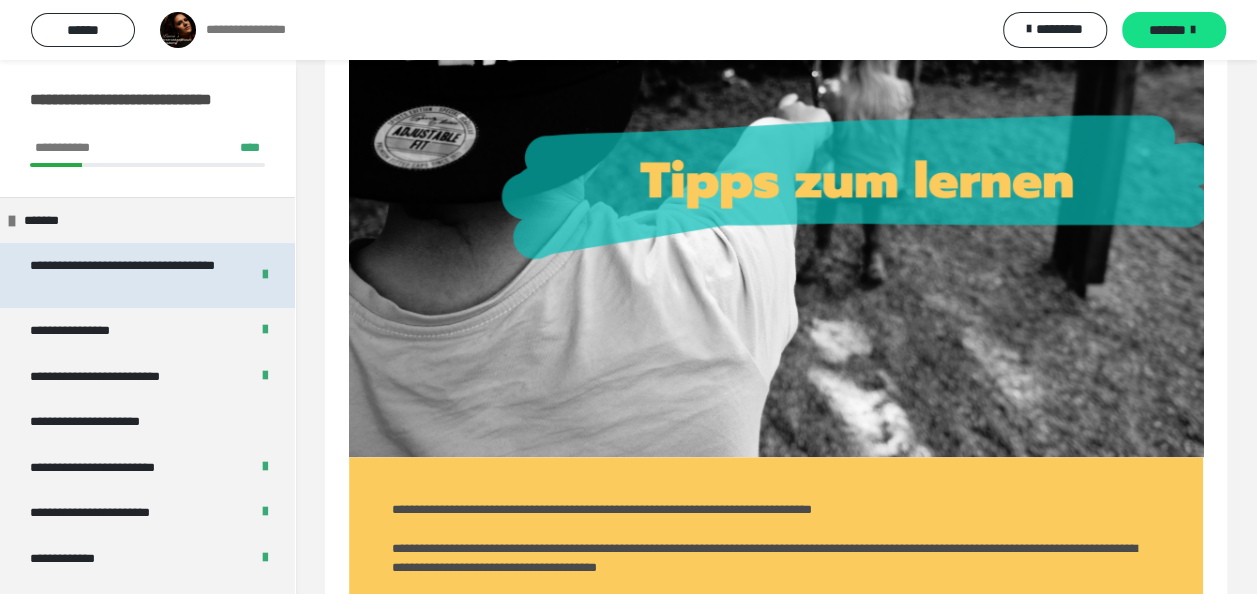 click on "**********" at bounding box center (124, 275) 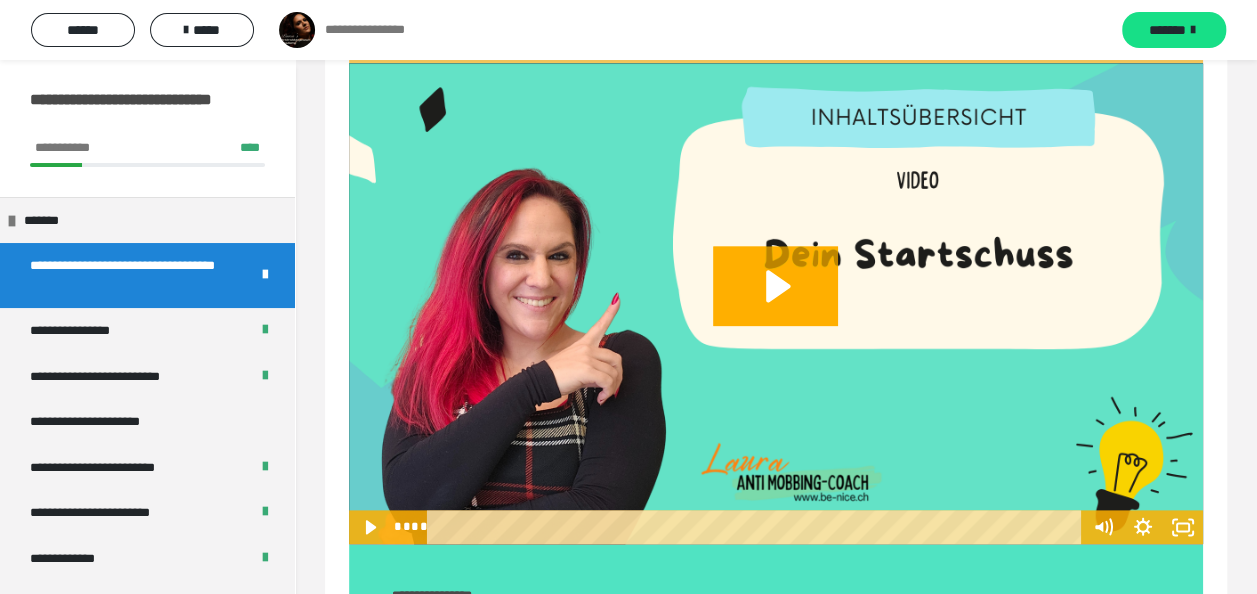 scroll, scrollTop: 984, scrollLeft: 0, axis: vertical 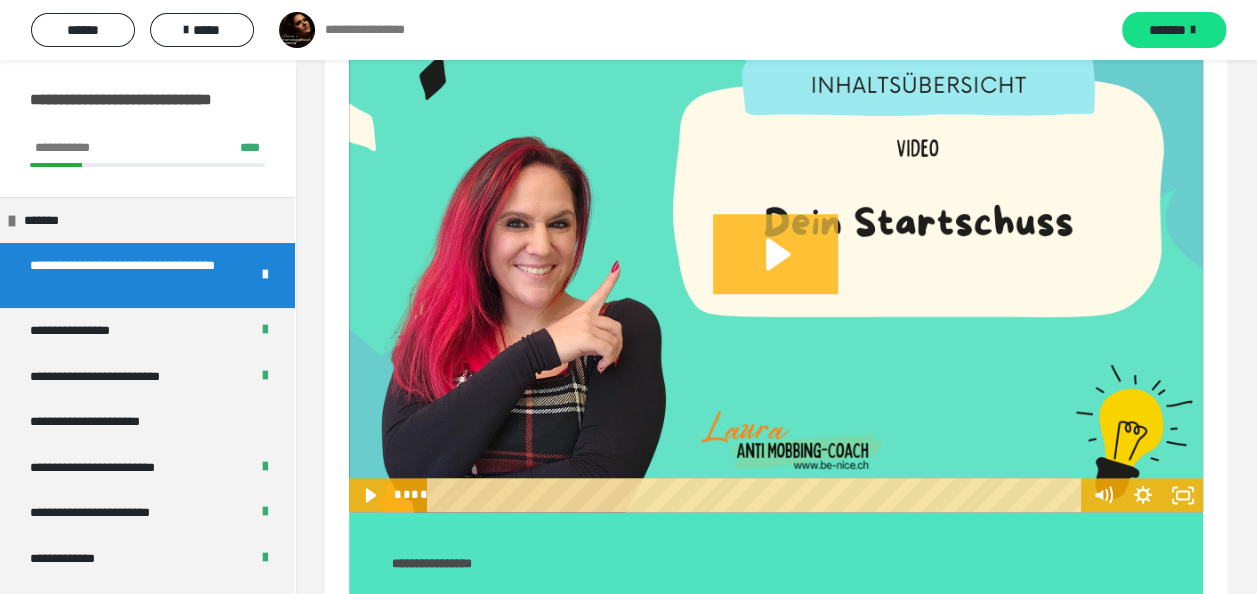 click 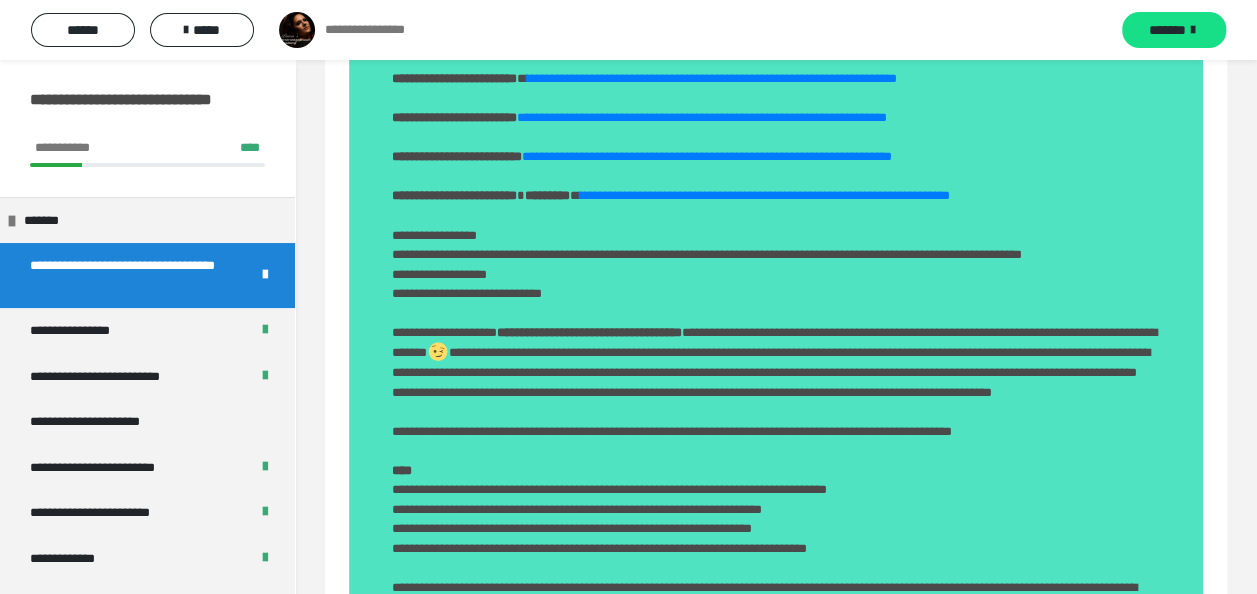 scroll, scrollTop: 1784, scrollLeft: 0, axis: vertical 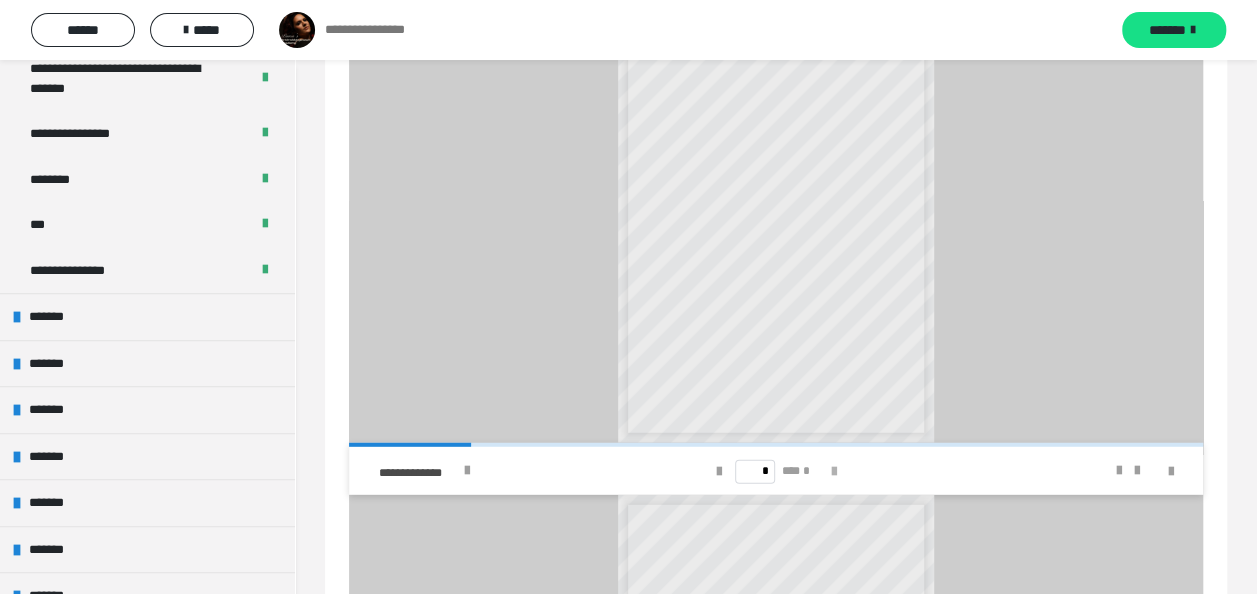 click at bounding box center (833, 472) 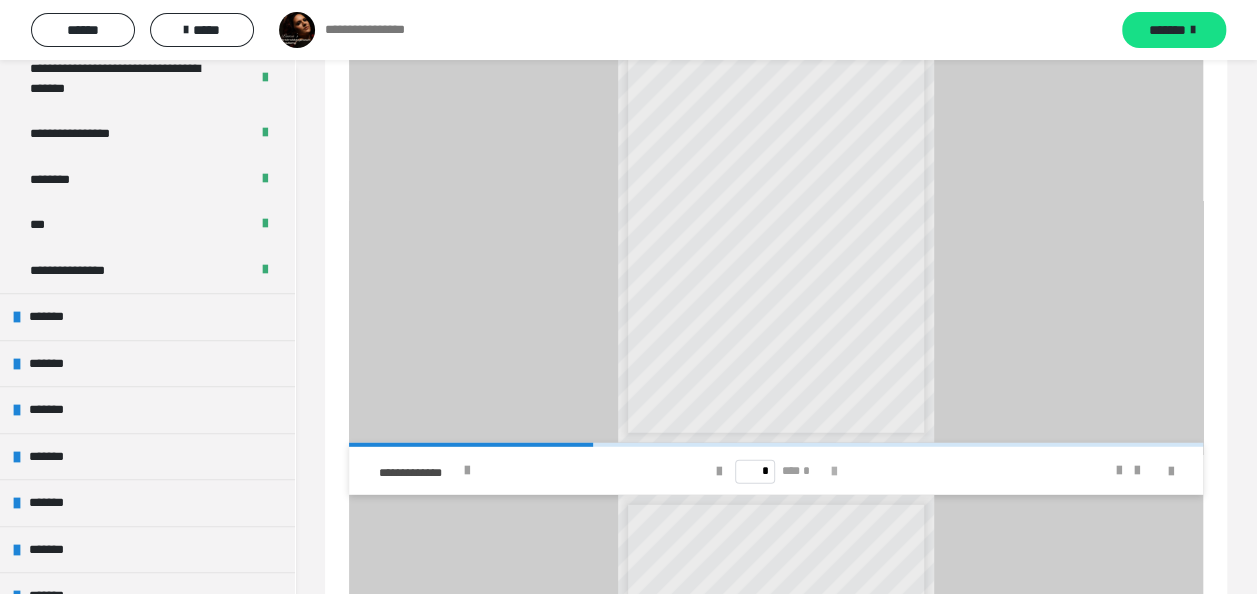 click at bounding box center (833, 472) 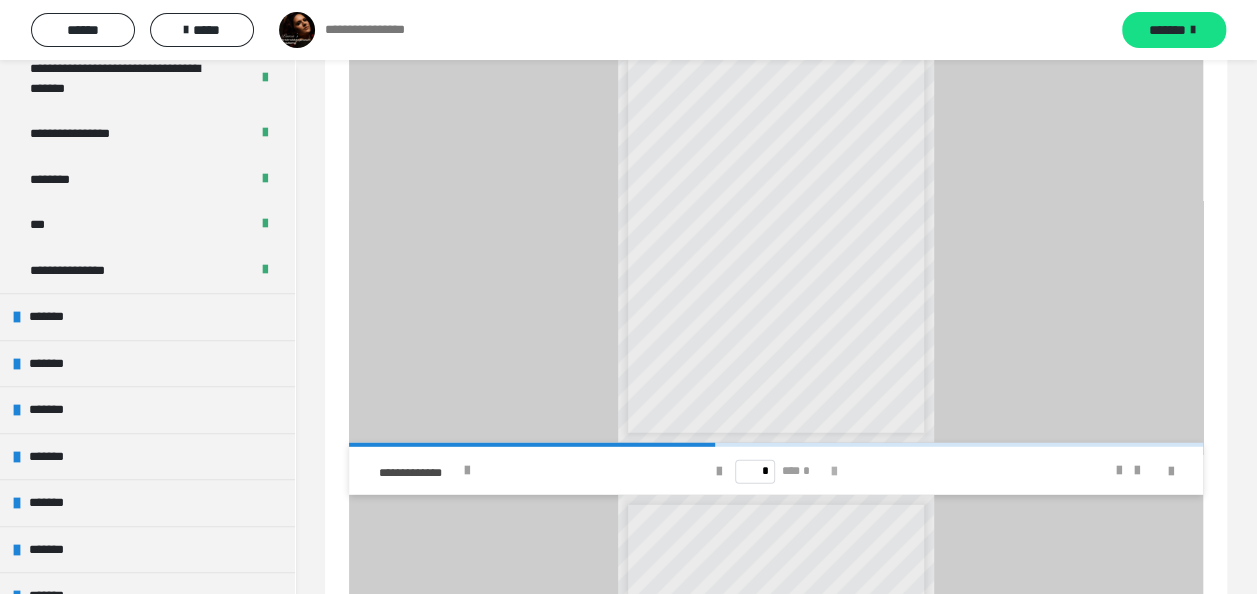 click at bounding box center (833, 472) 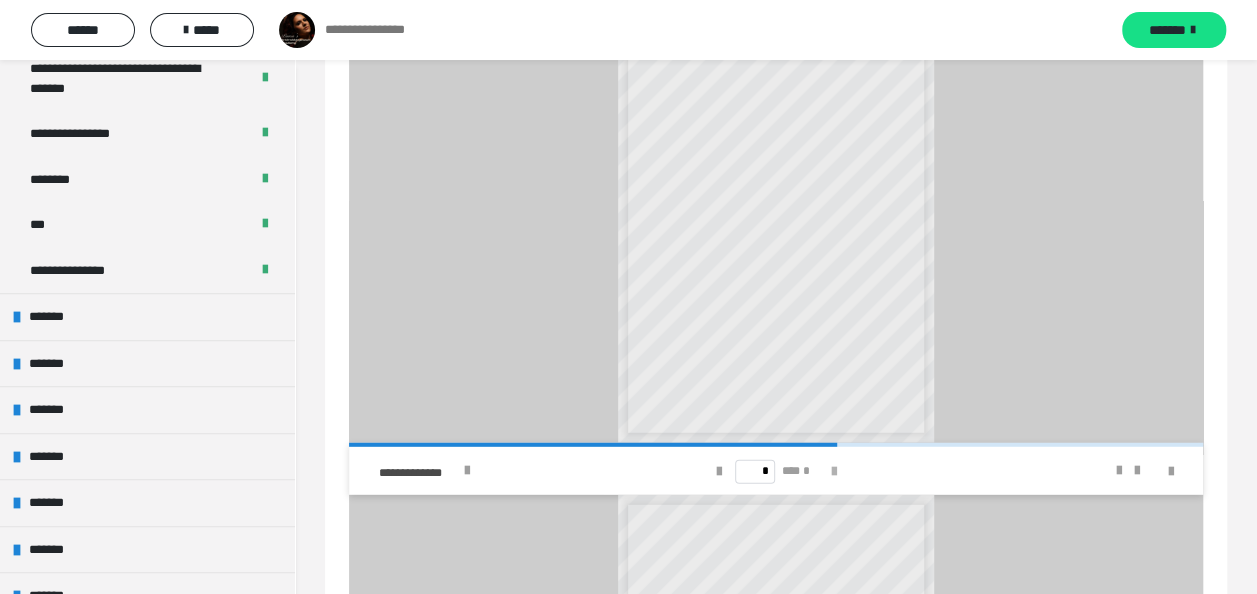 click at bounding box center (833, 472) 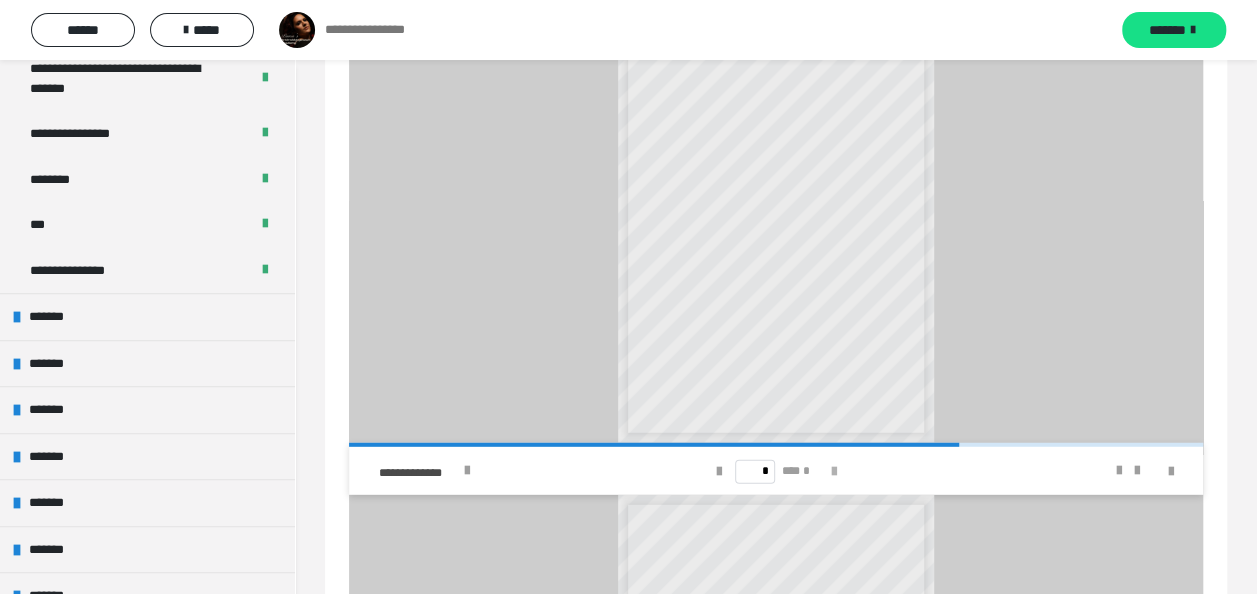 click at bounding box center (833, 472) 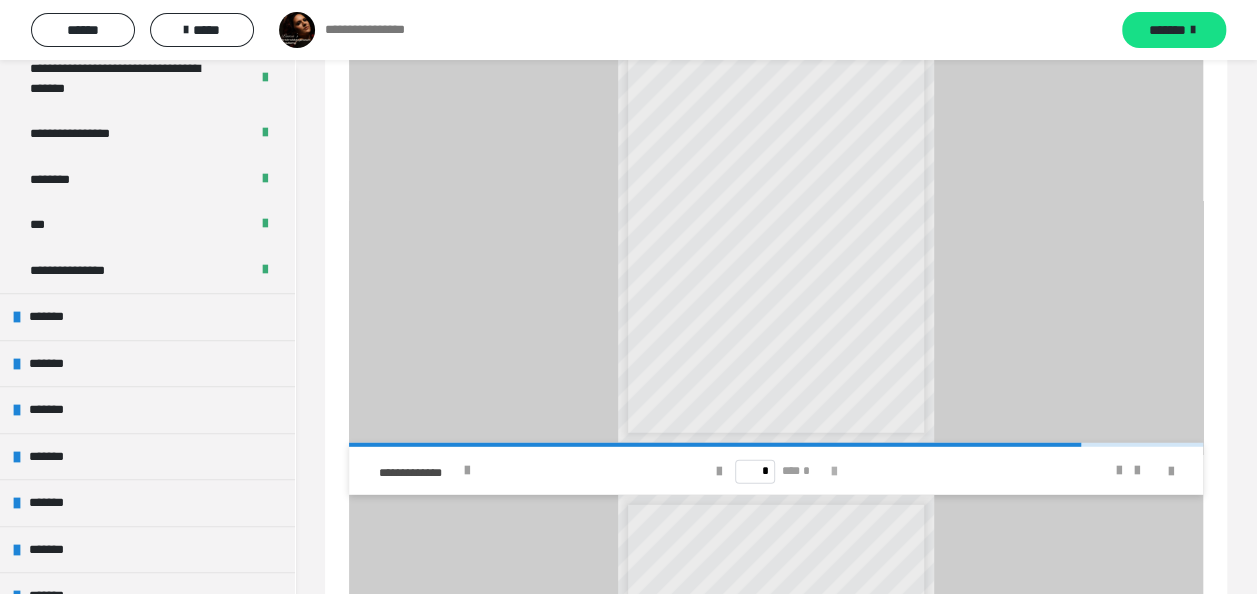 click at bounding box center [833, 472] 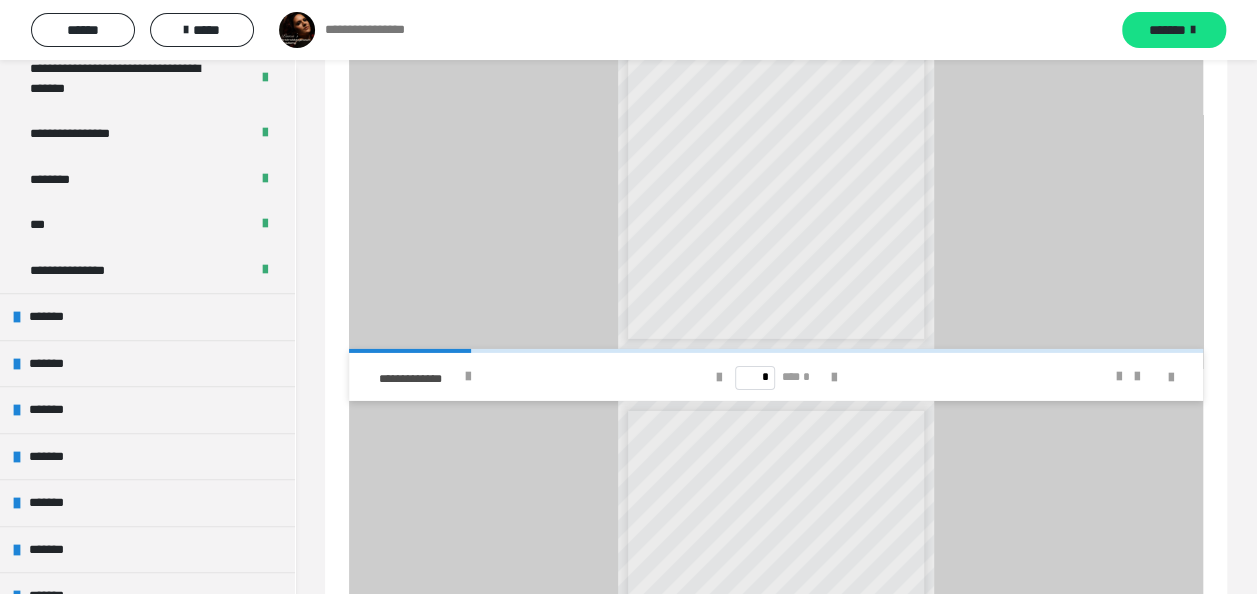 scroll, scrollTop: 3084, scrollLeft: 0, axis: vertical 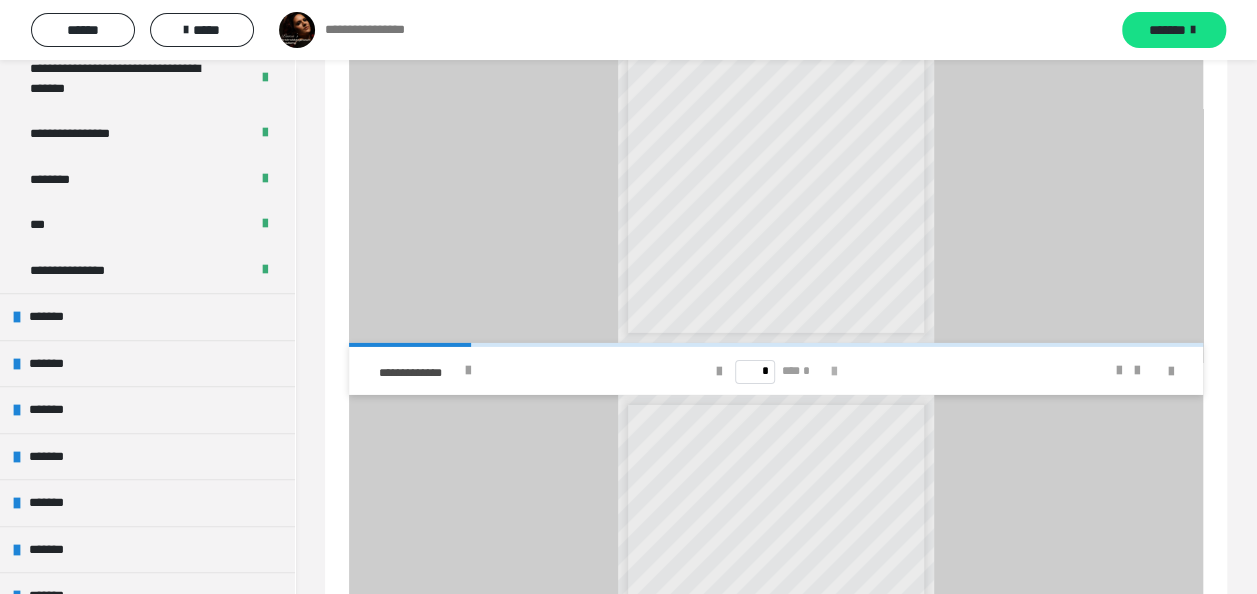 click at bounding box center [833, 372] 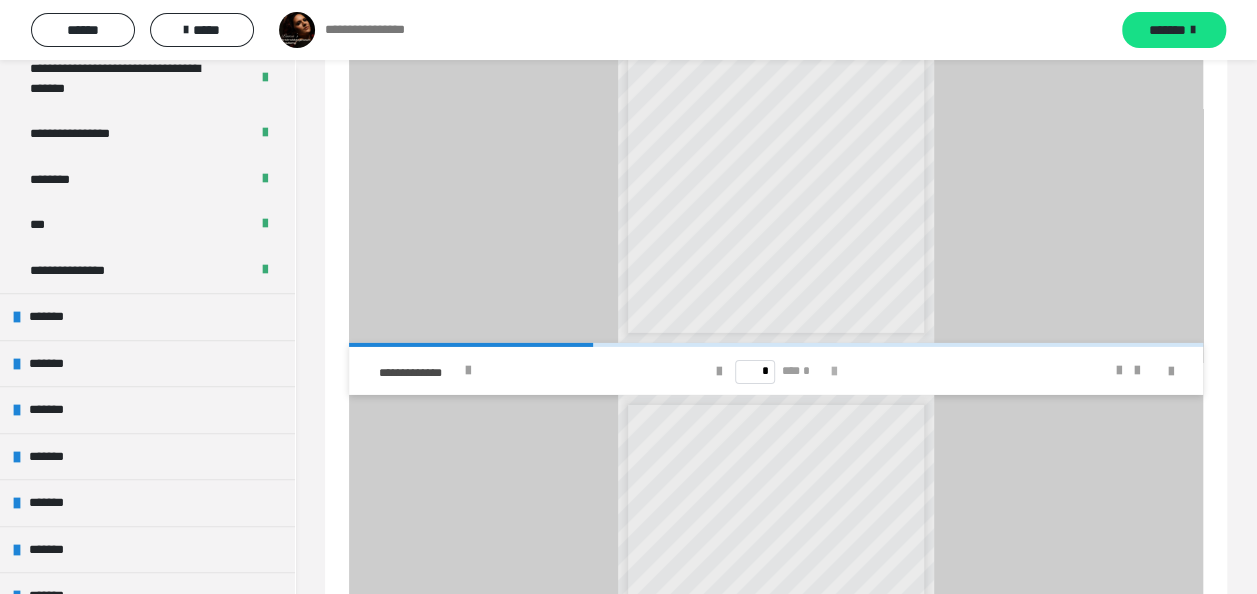 click at bounding box center (833, 372) 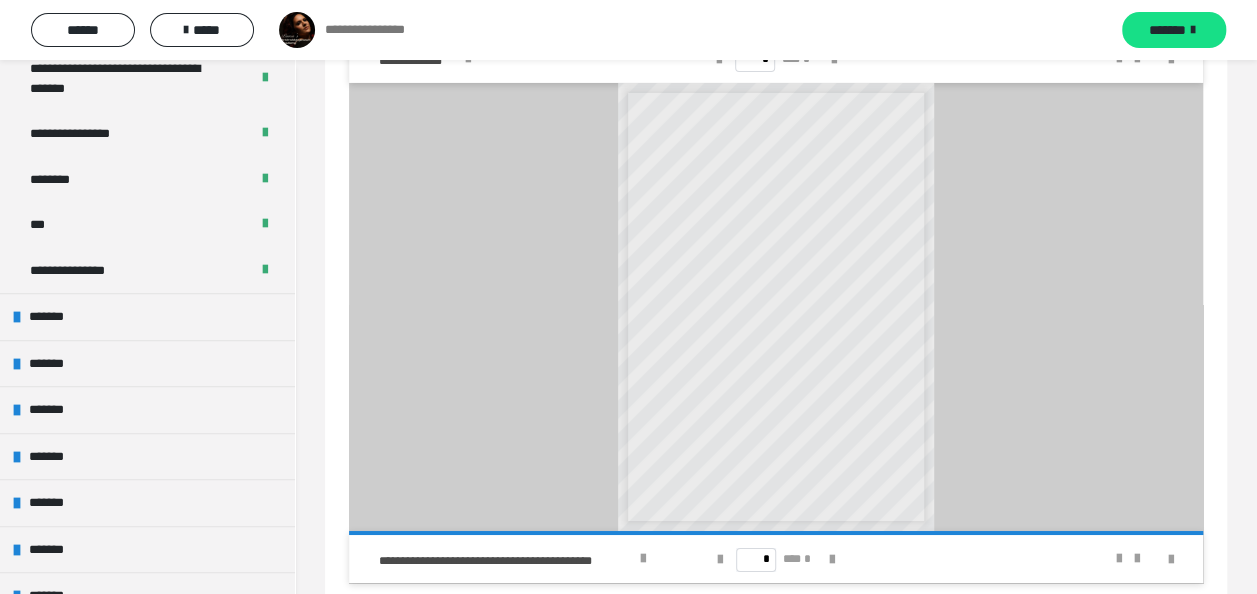 scroll, scrollTop: 3439, scrollLeft: 0, axis: vertical 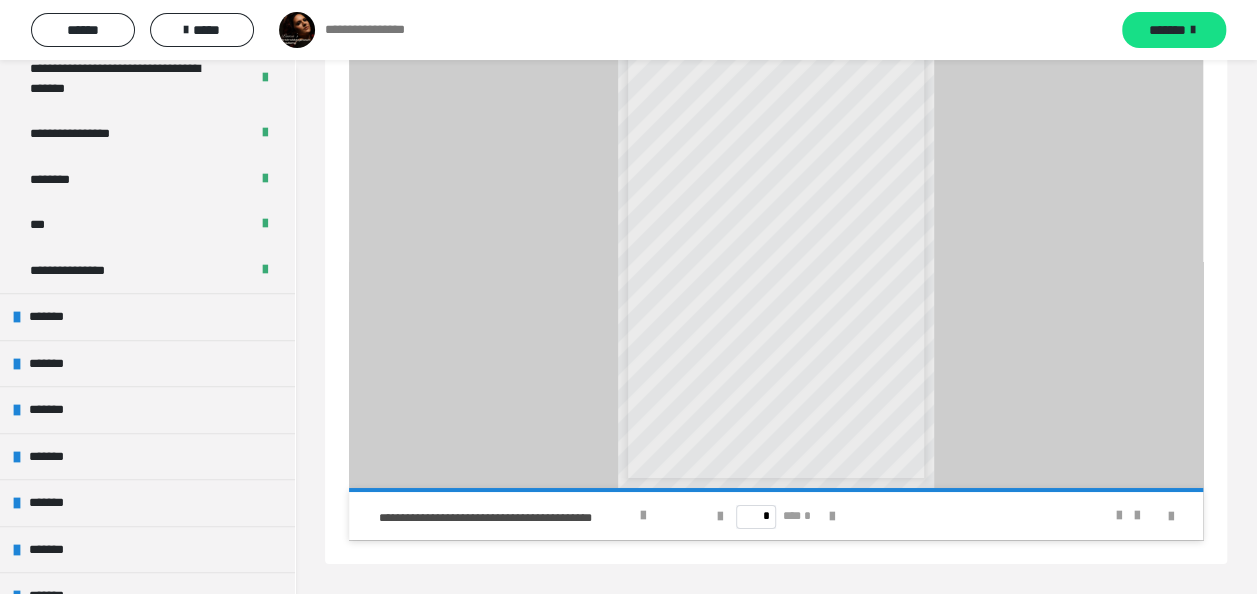 click on "* *** *" at bounding box center [776, 516] 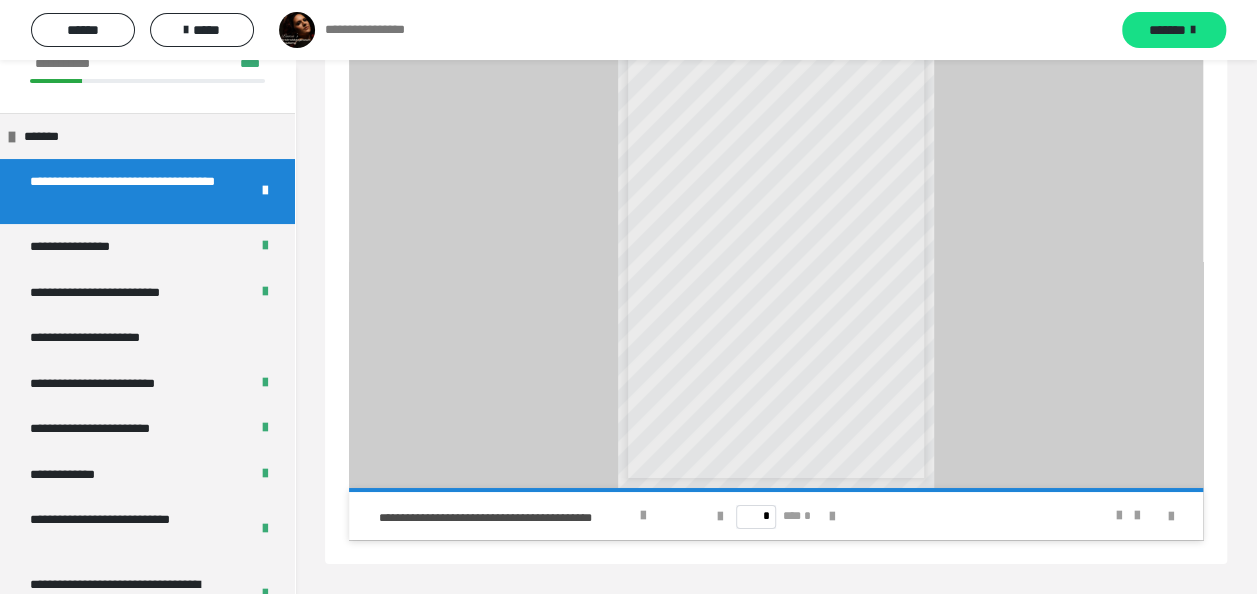 scroll, scrollTop: 0, scrollLeft: 0, axis: both 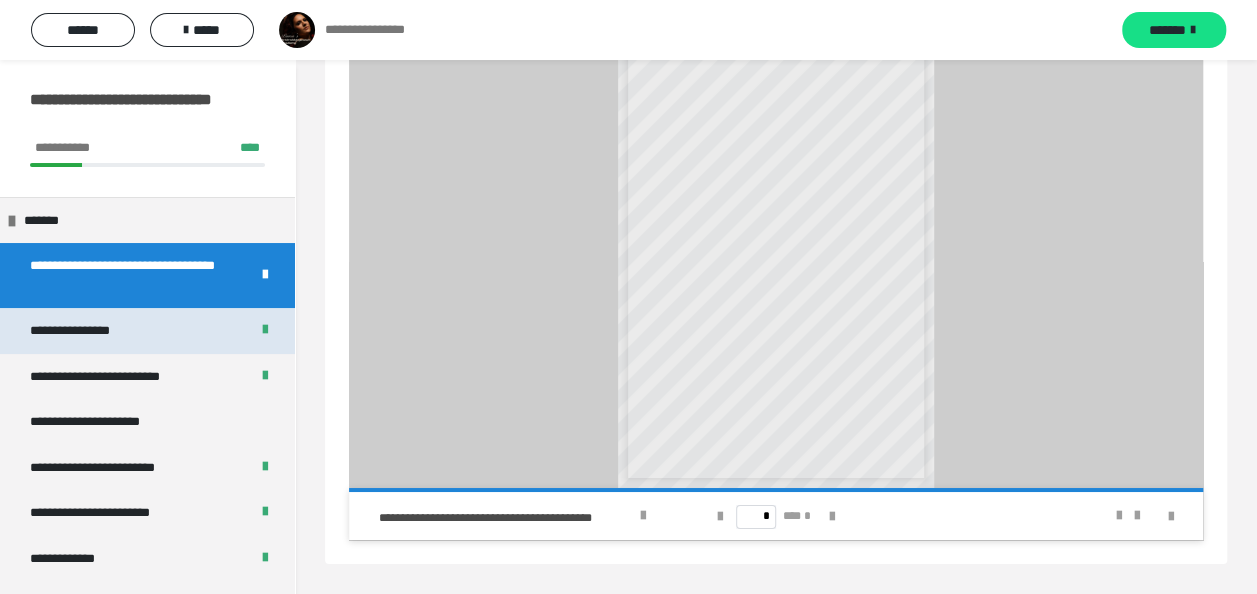 click on "**********" at bounding box center (84, 331) 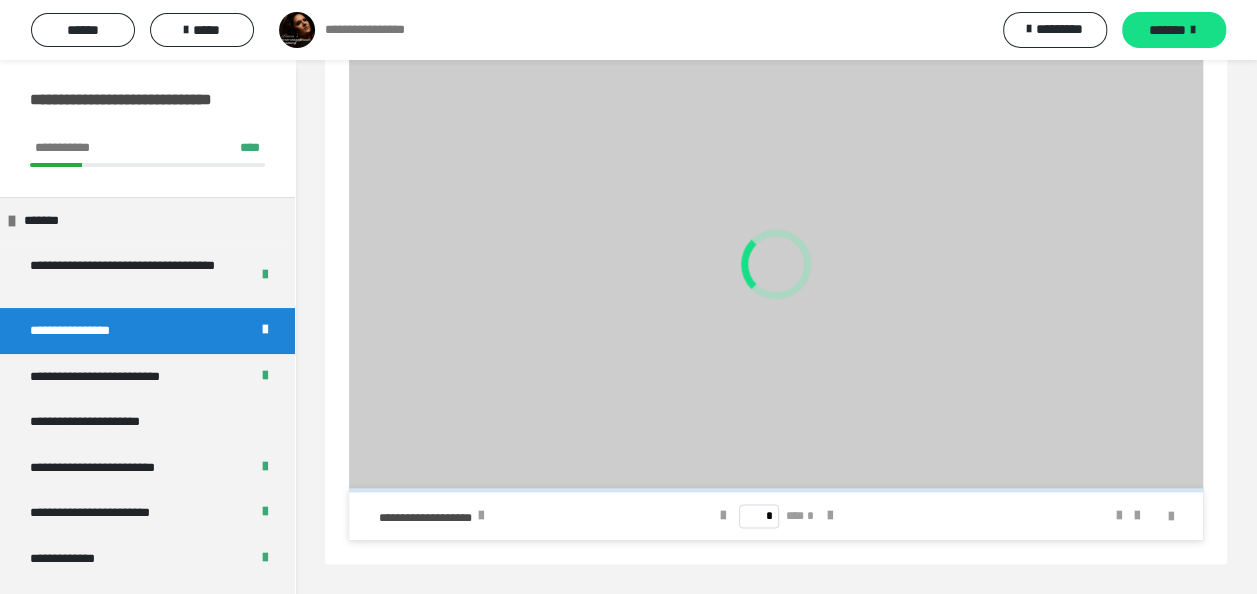 scroll, scrollTop: 1047, scrollLeft: 0, axis: vertical 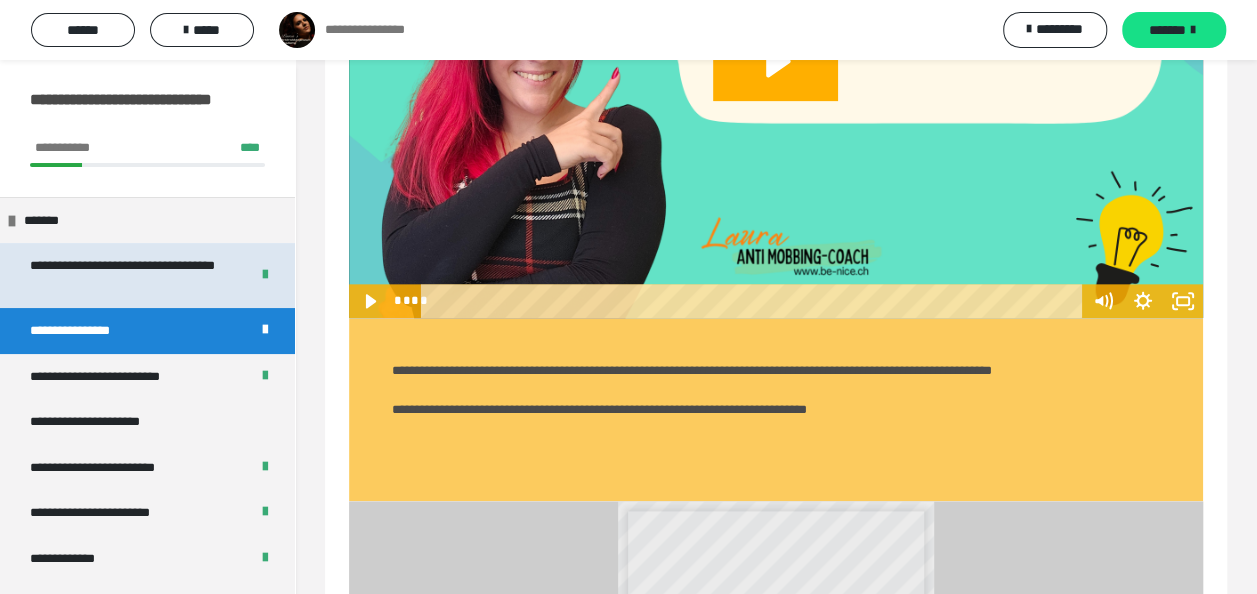 click on "**********" at bounding box center (124, 275) 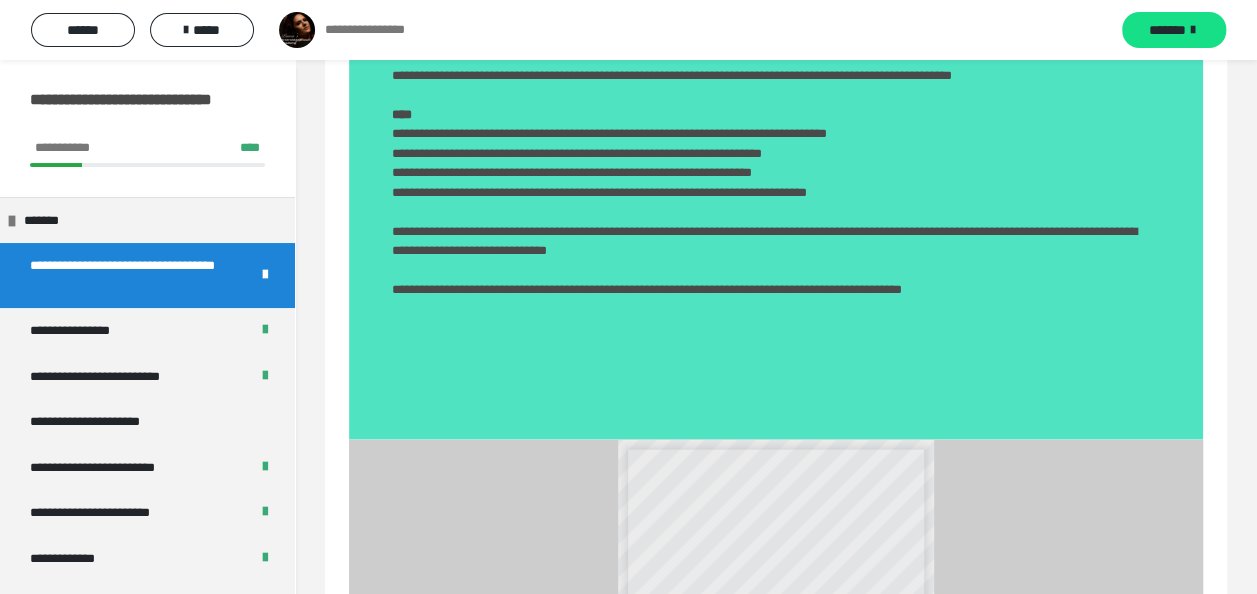 scroll, scrollTop: 2139, scrollLeft: 0, axis: vertical 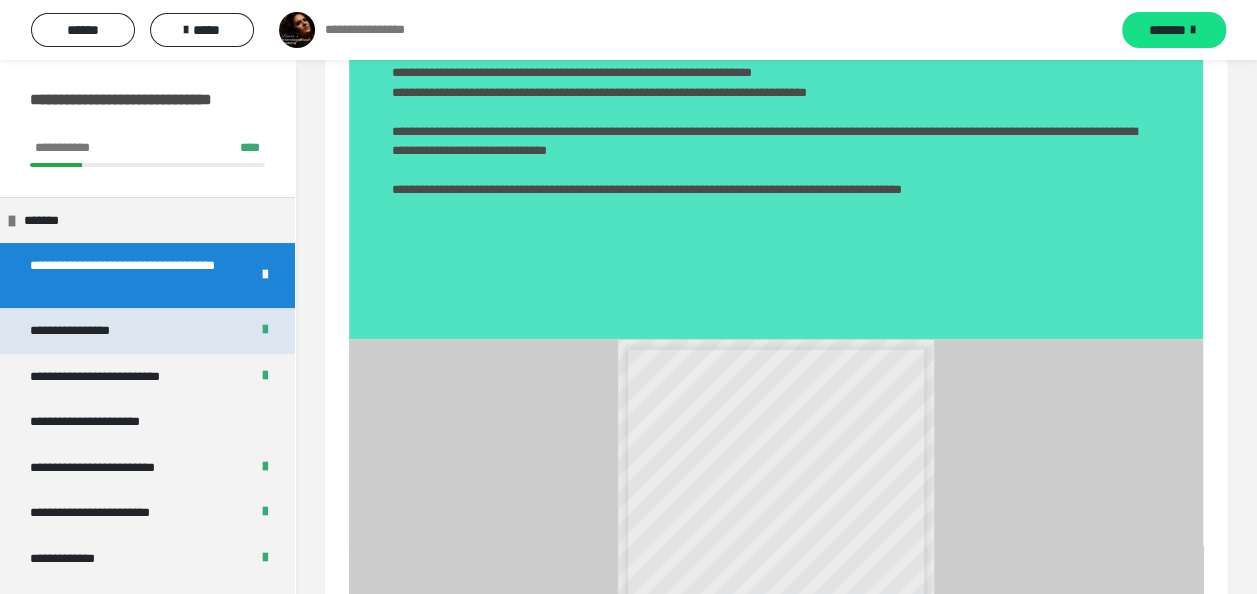 click on "**********" at bounding box center (84, 331) 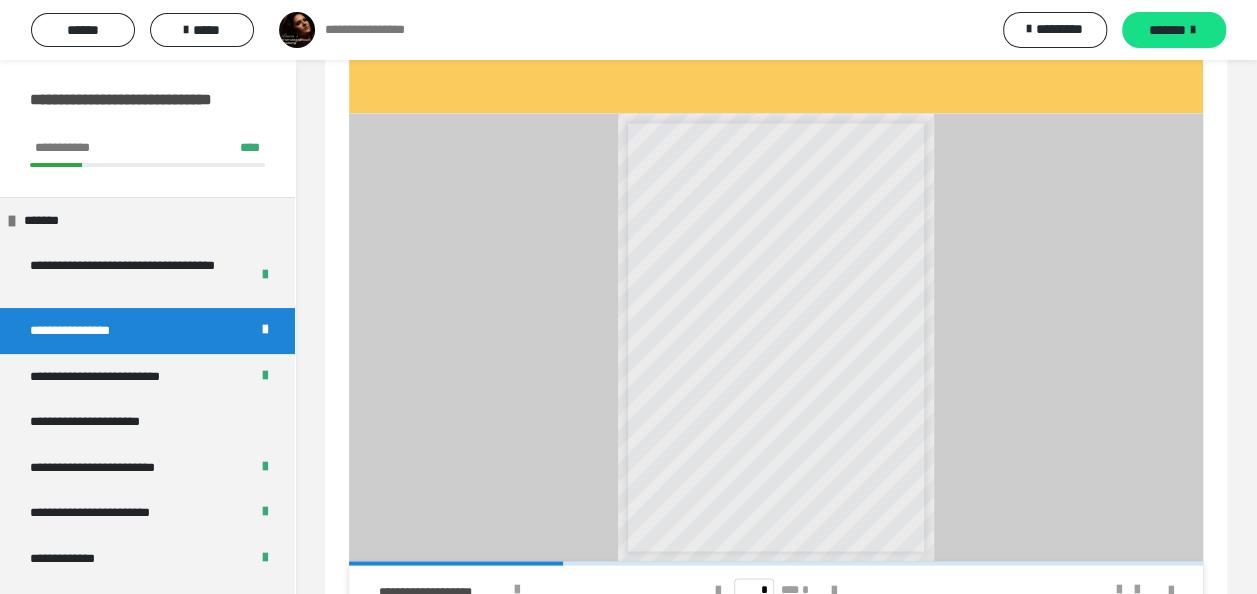 scroll, scrollTop: 1508, scrollLeft: 0, axis: vertical 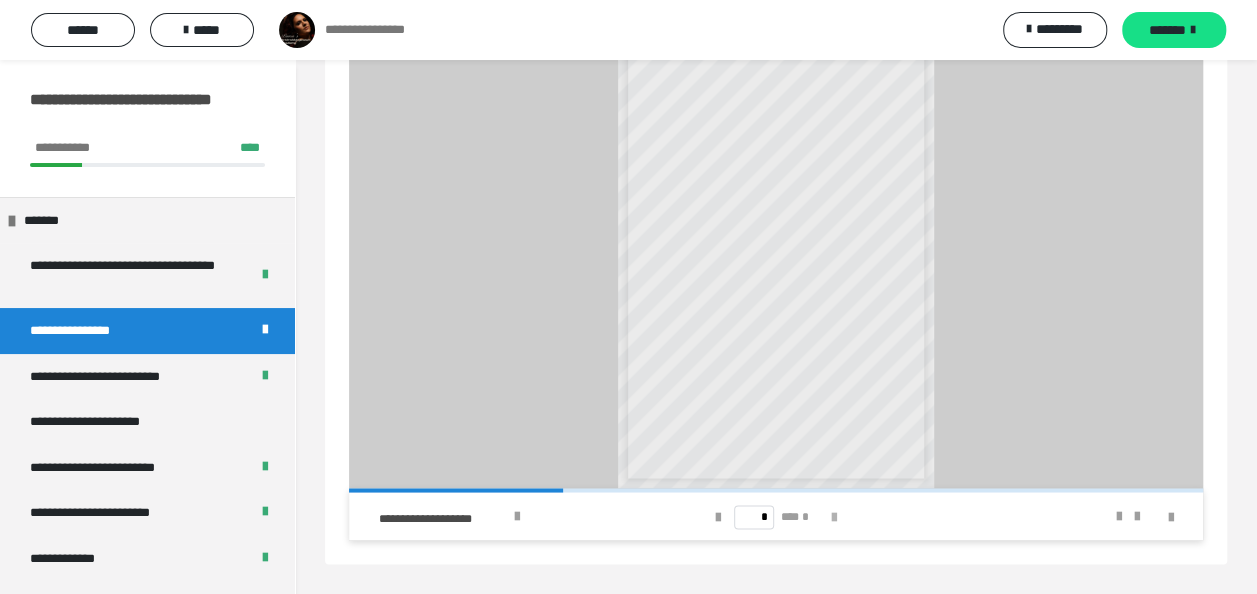 click at bounding box center [834, 517] 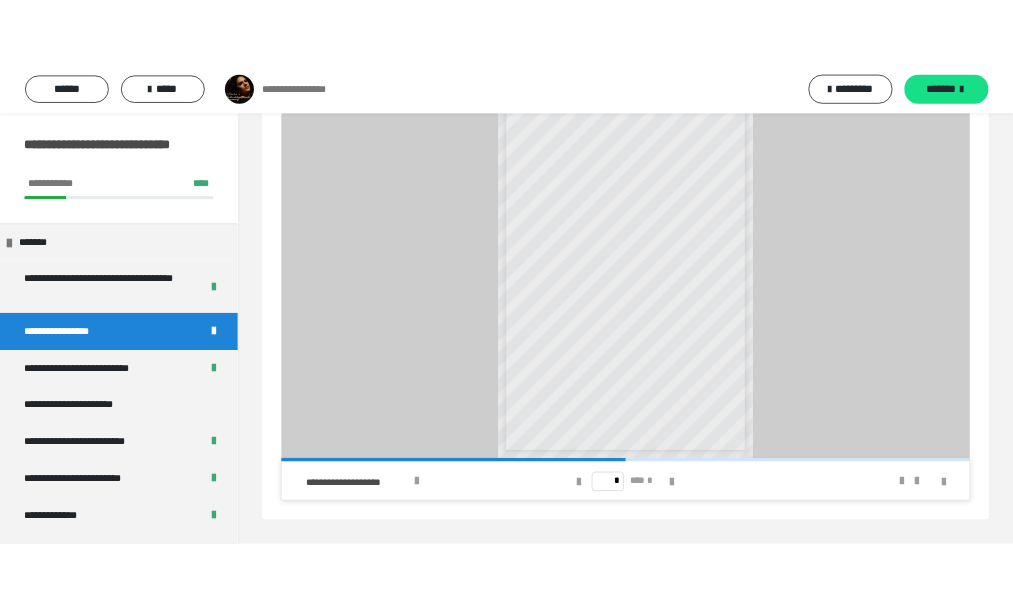 scroll, scrollTop: 1327, scrollLeft: 0, axis: vertical 